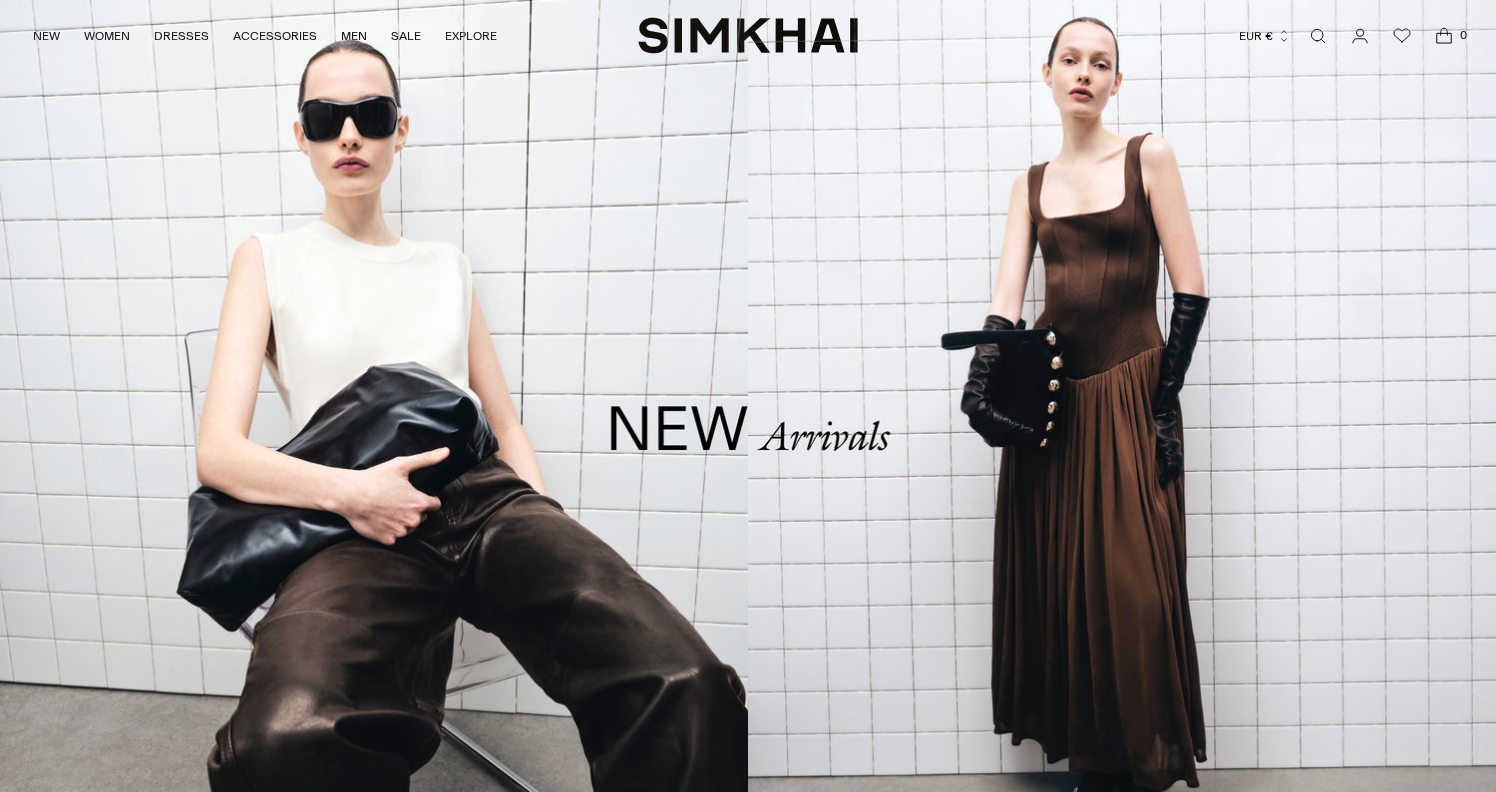scroll, scrollTop: 0, scrollLeft: 0, axis: both 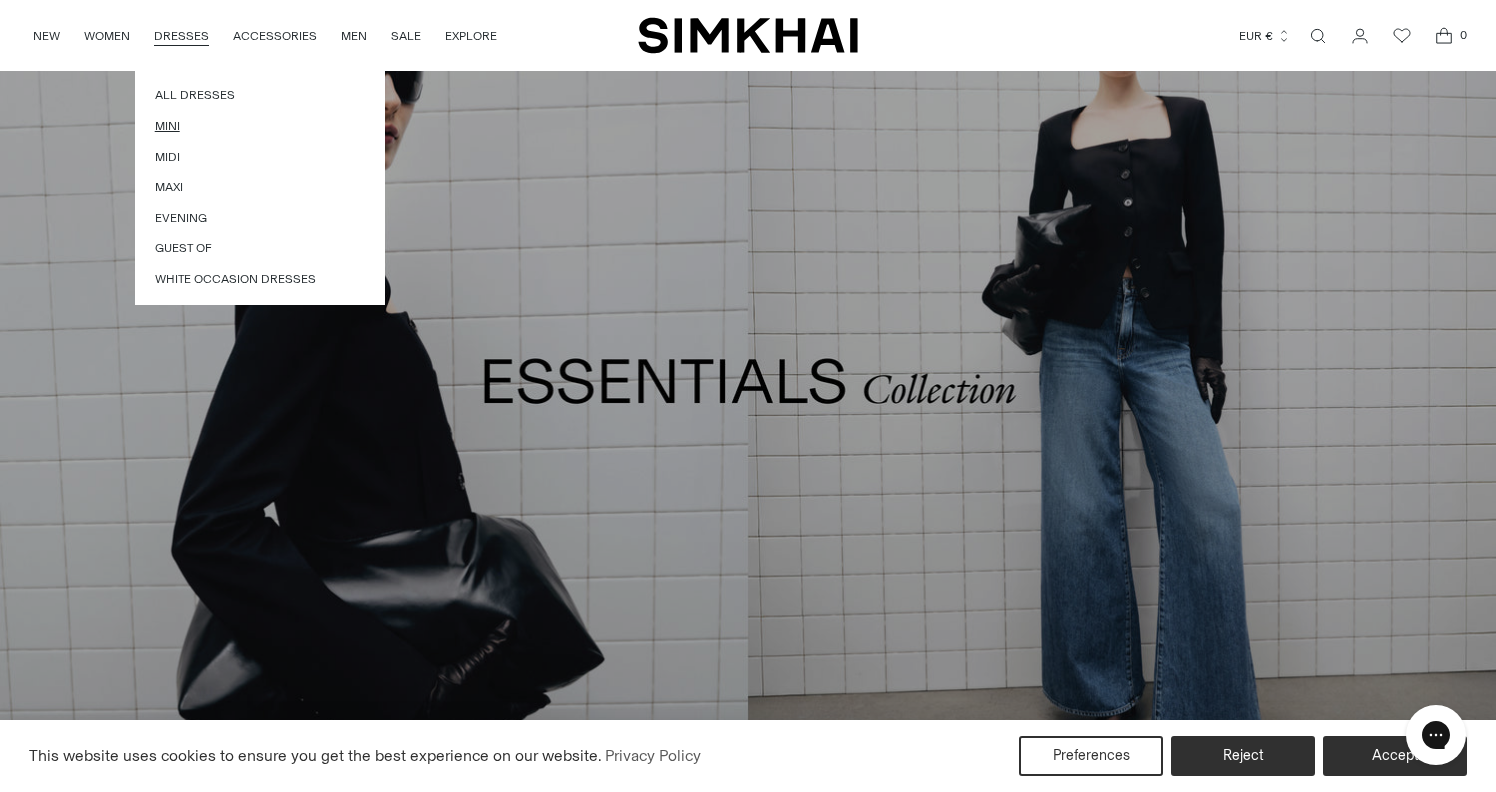 click on "Mini" at bounding box center (260, 126) 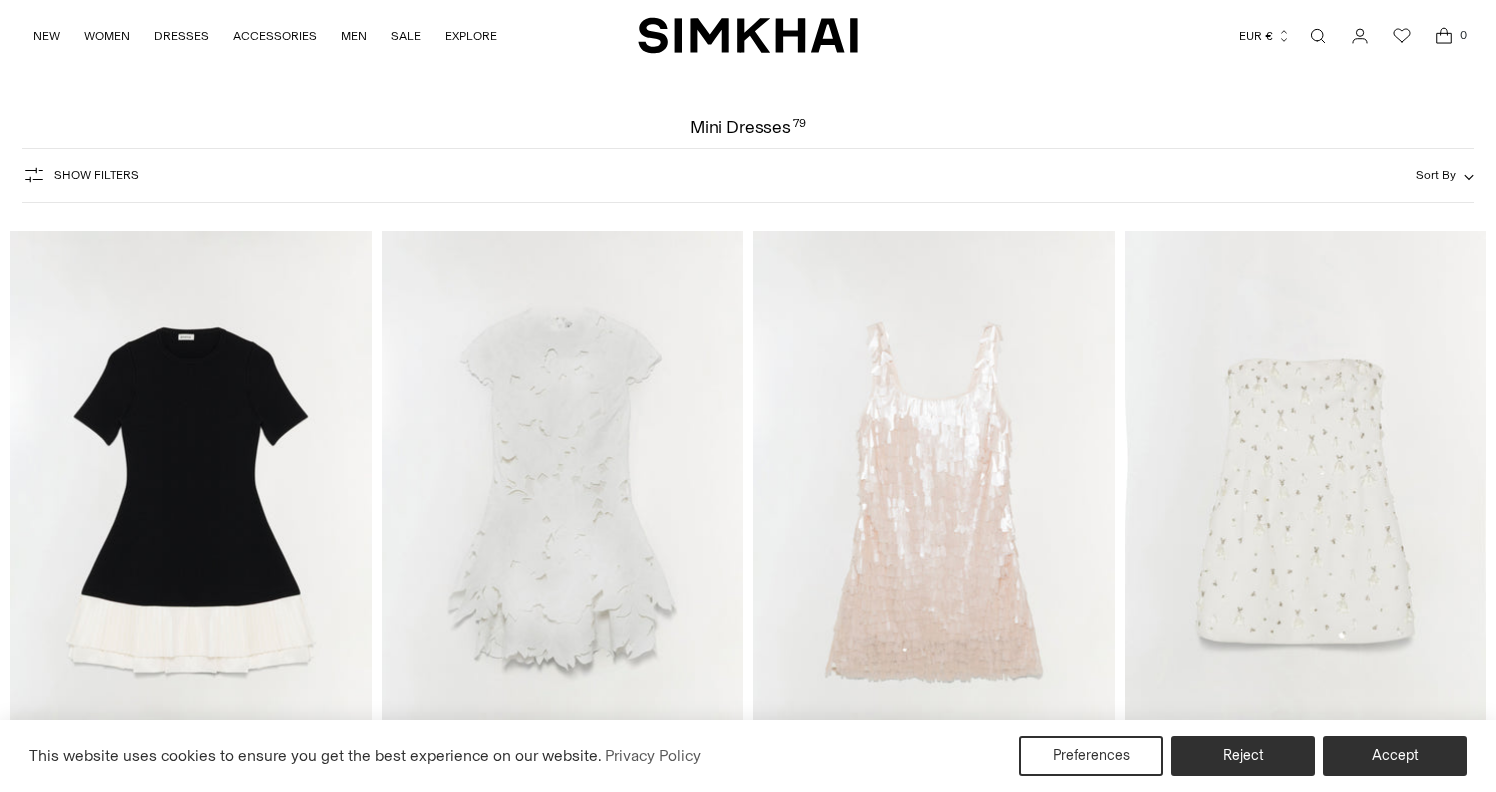 scroll, scrollTop: 35, scrollLeft: 1, axis: both 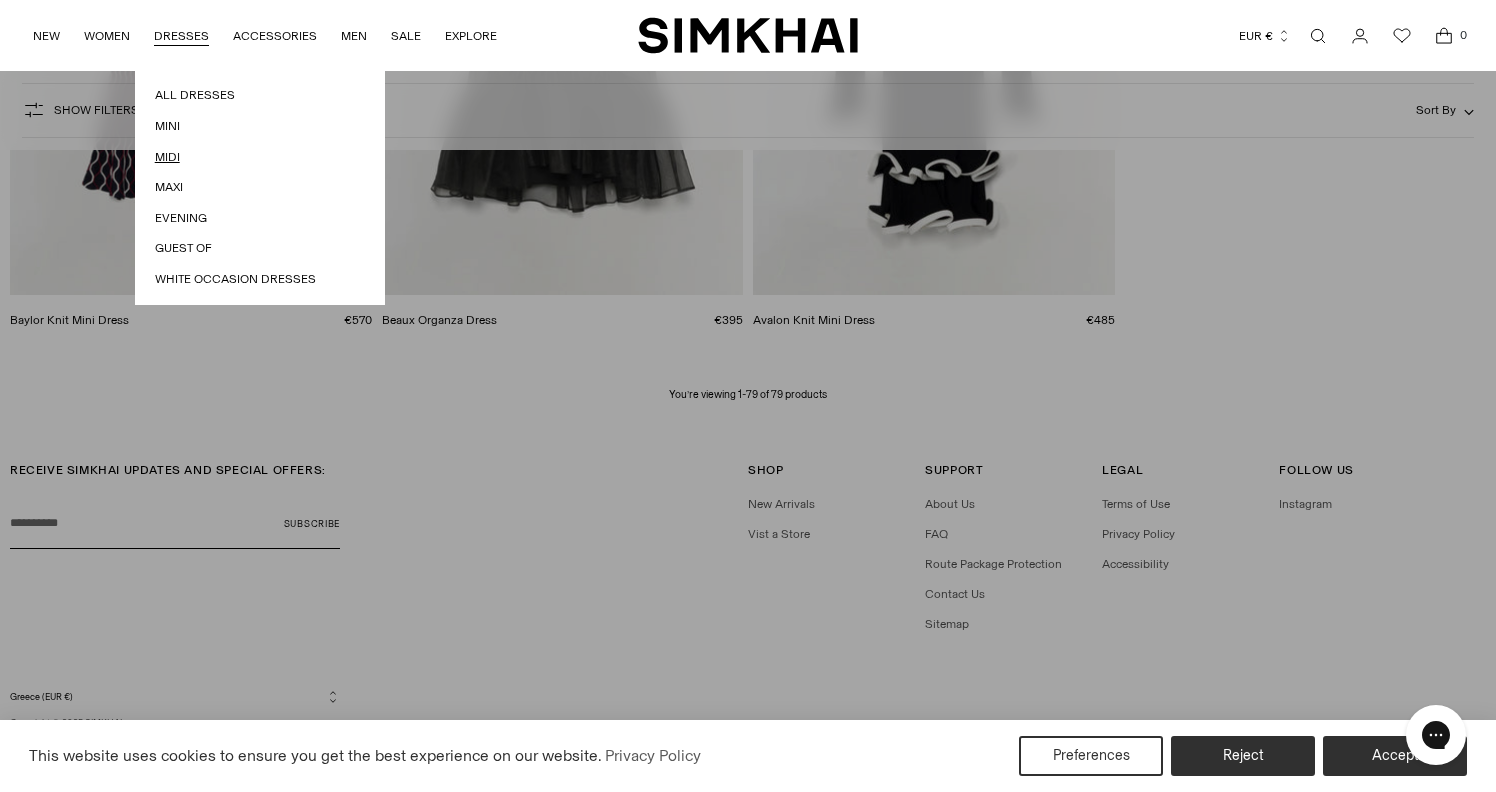 click on "Midi" at bounding box center (260, 157) 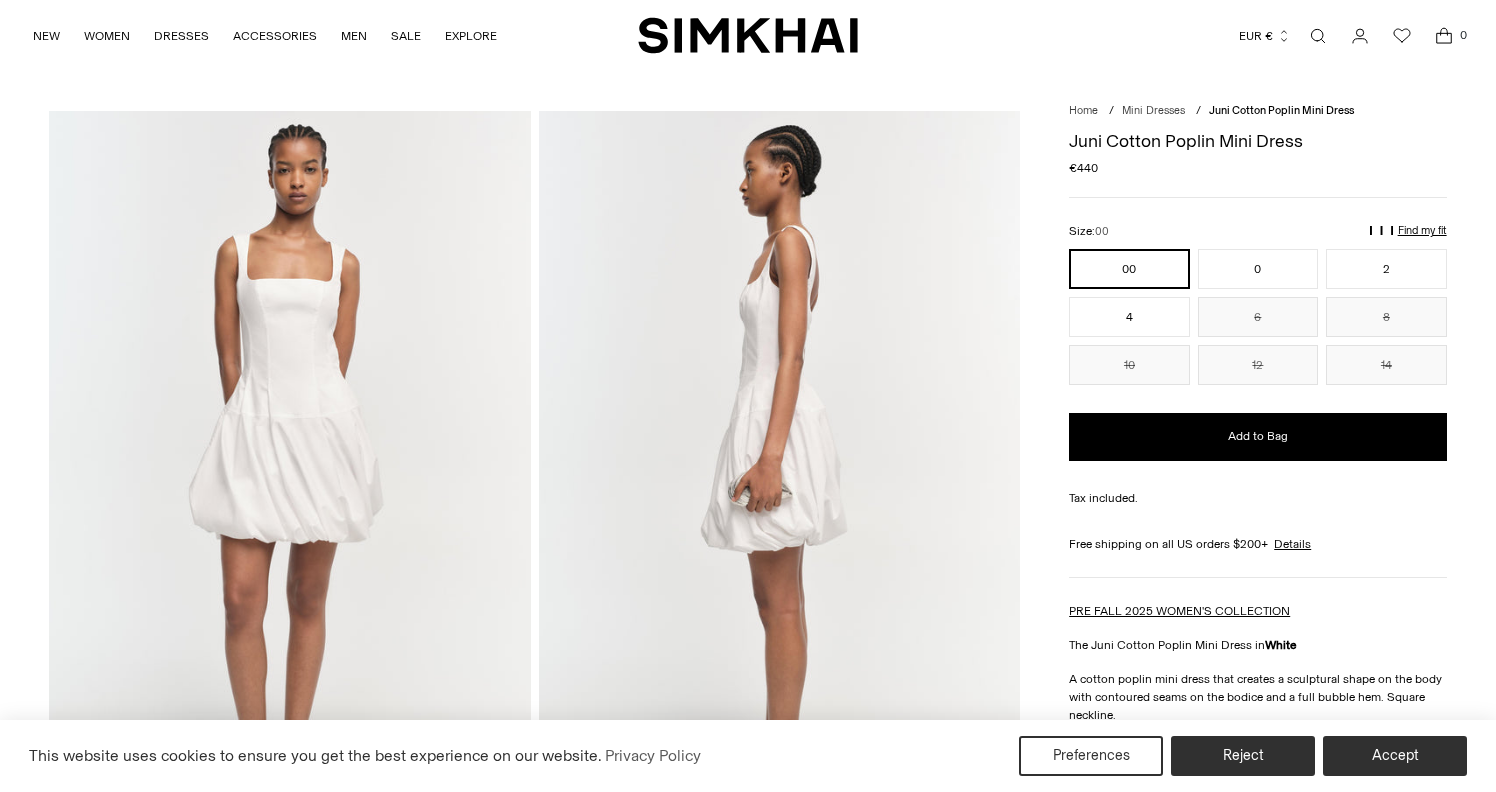 scroll, scrollTop: 0, scrollLeft: 0, axis: both 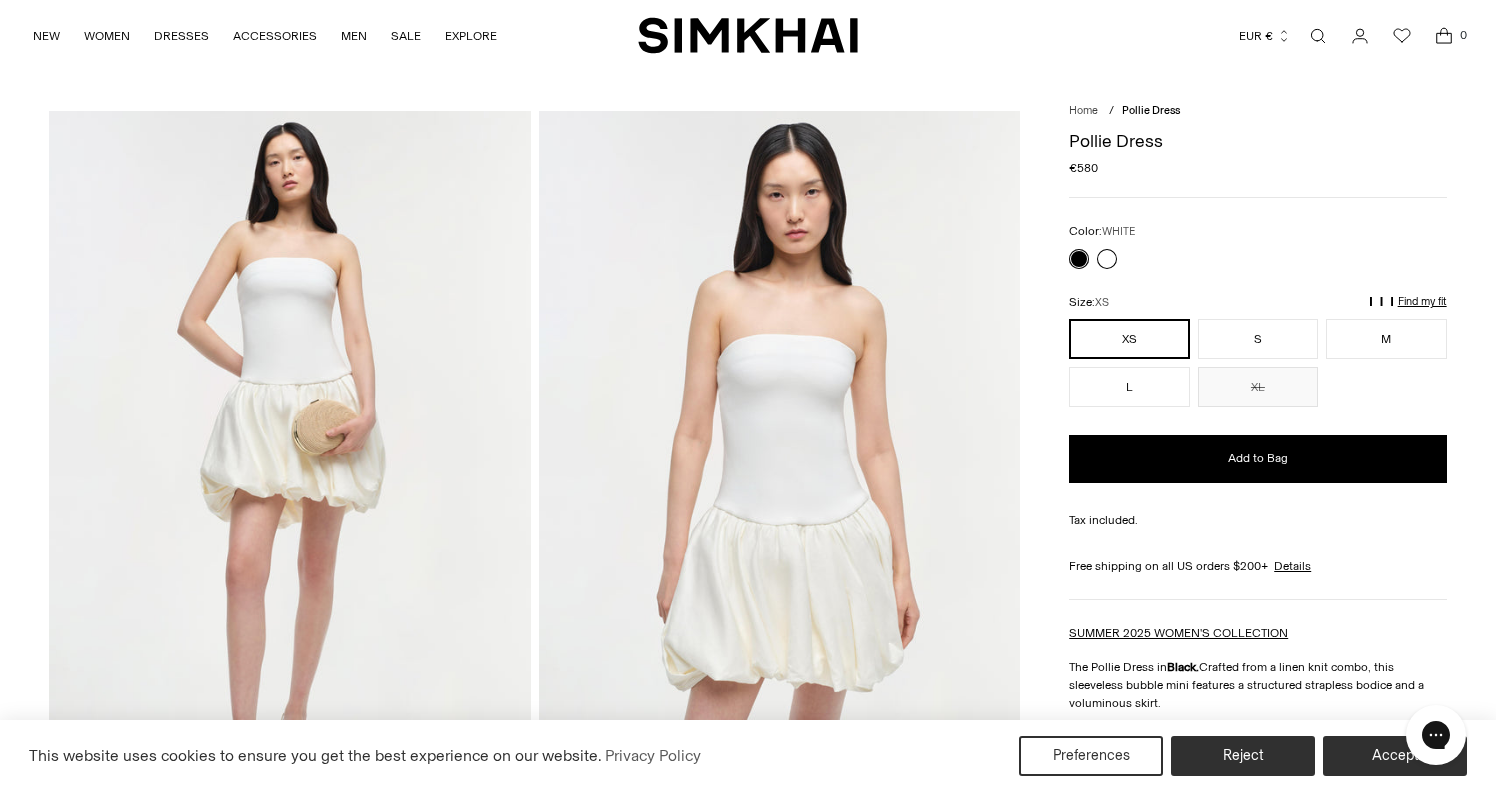 click at bounding box center (1107, 259) 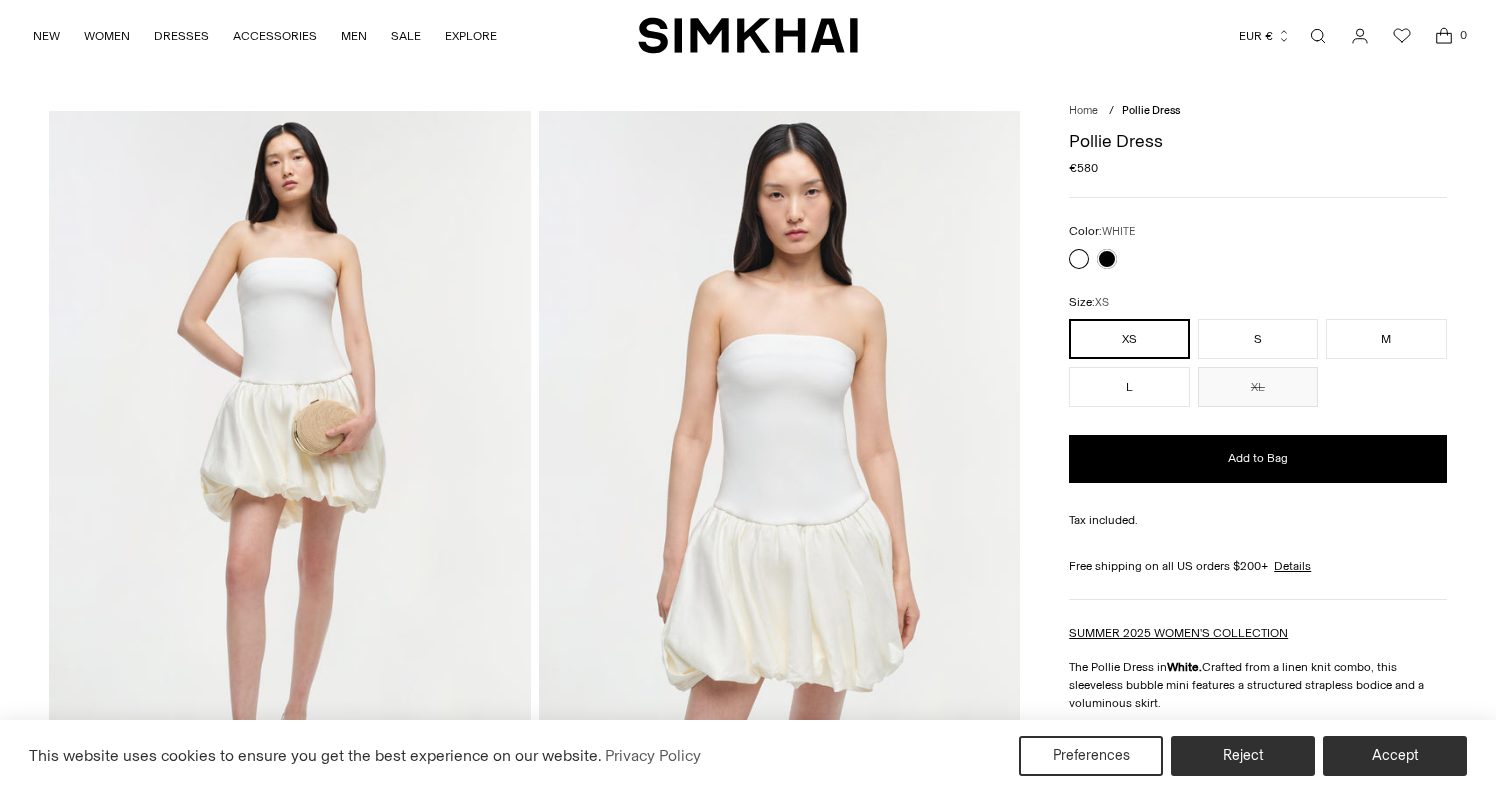 scroll, scrollTop: 0, scrollLeft: 0, axis: both 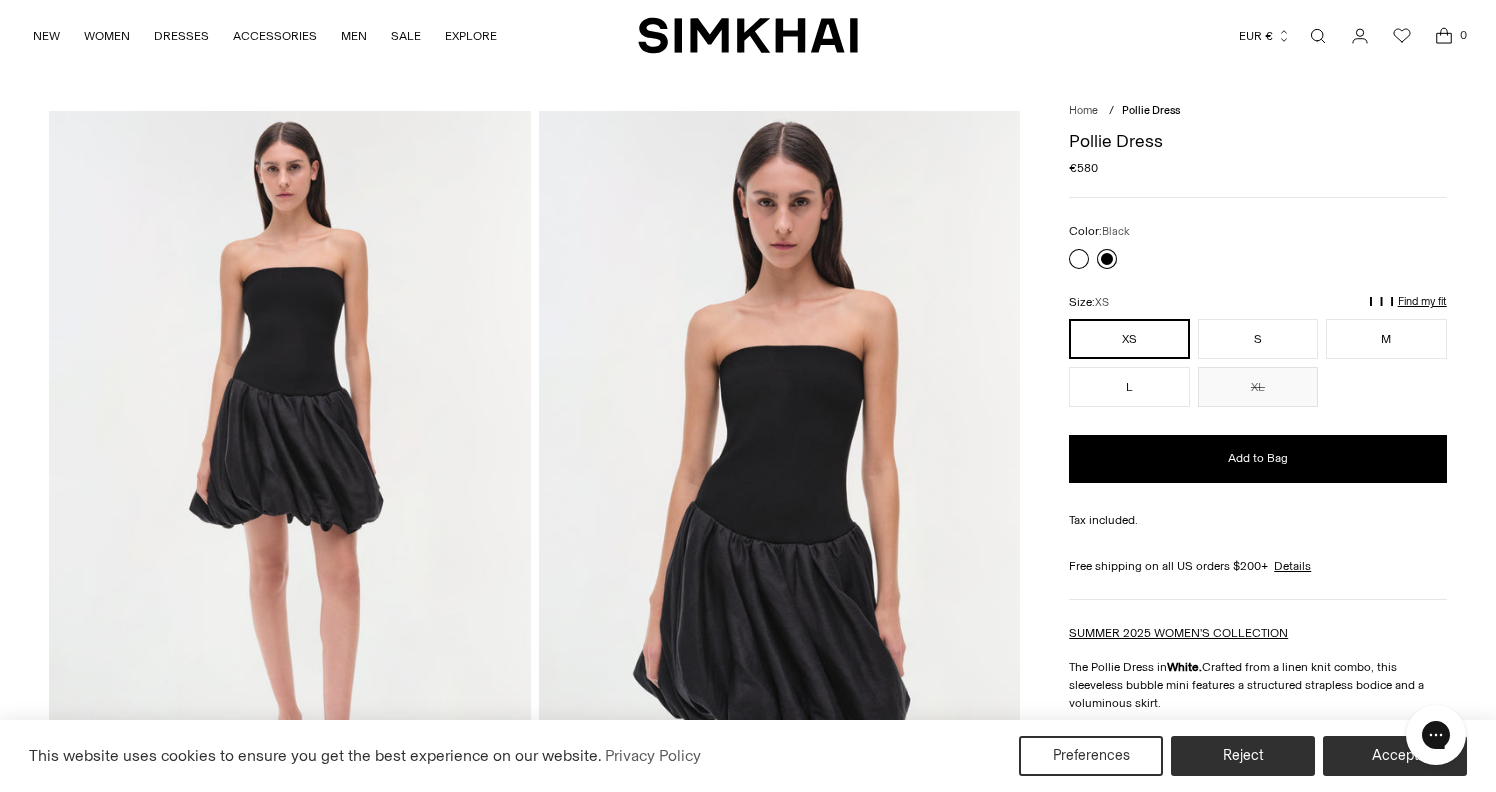click at bounding box center [1107, 259] 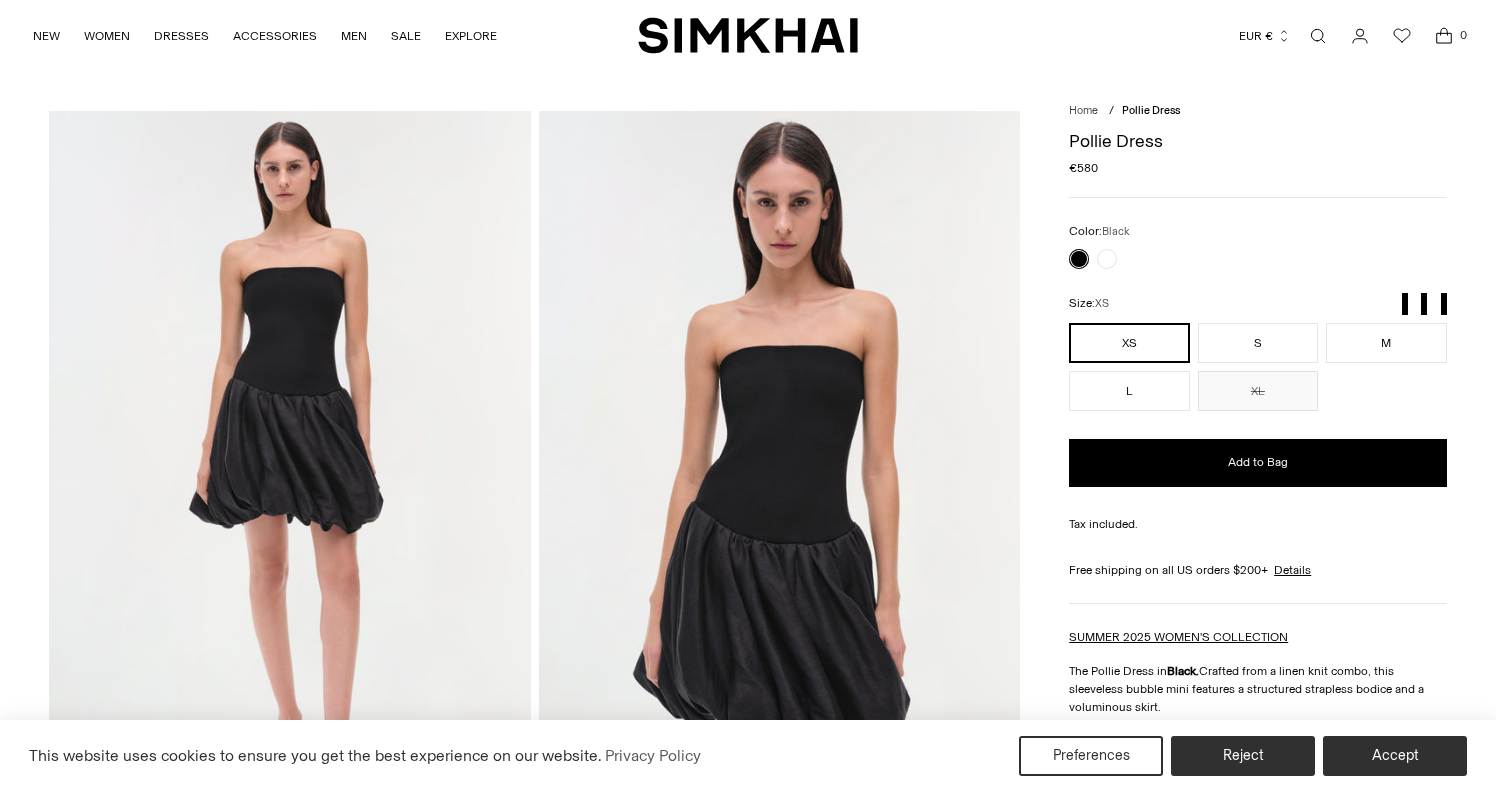 scroll, scrollTop: 0, scrollLeft: 0, axis: both 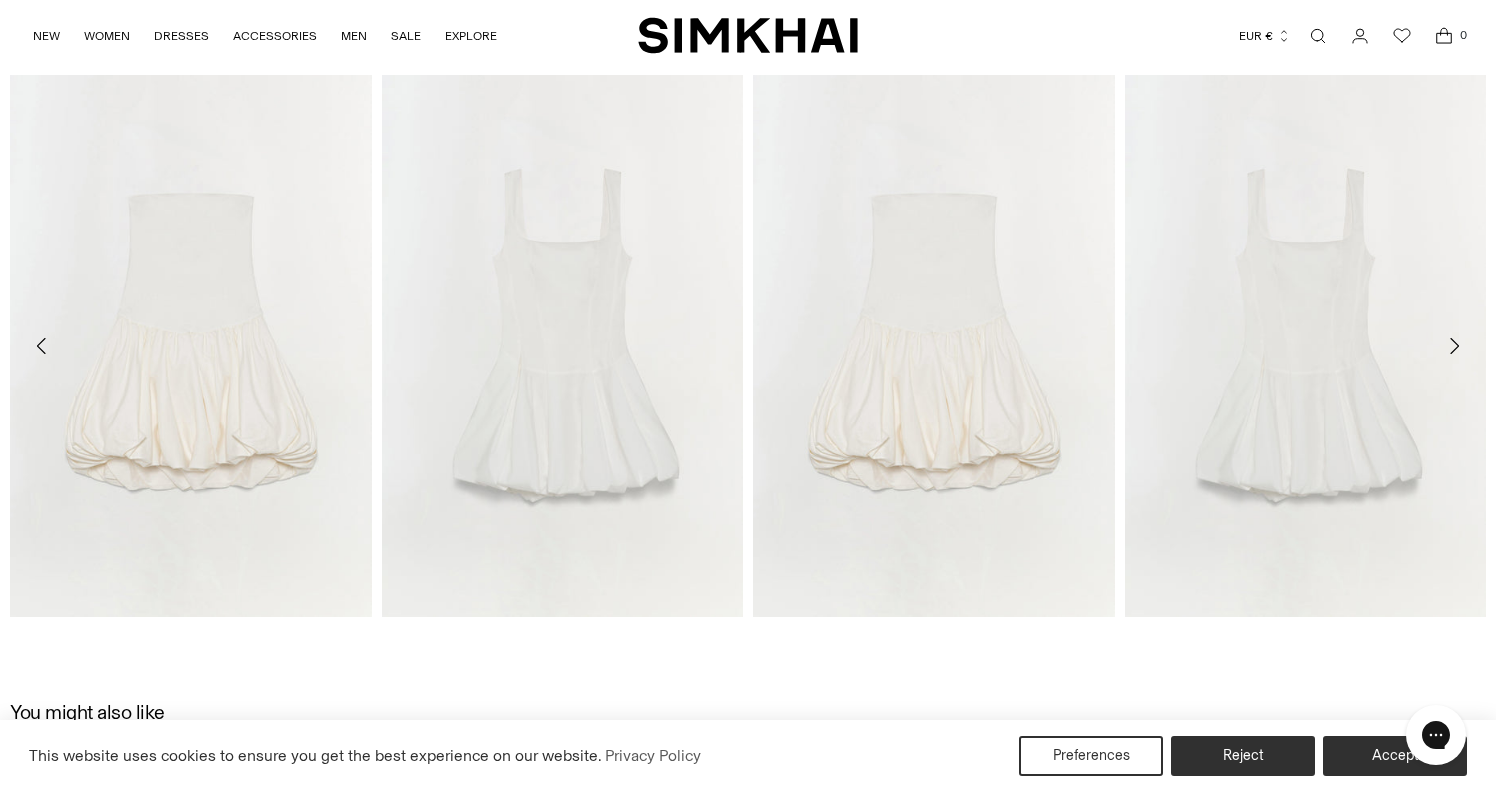 click 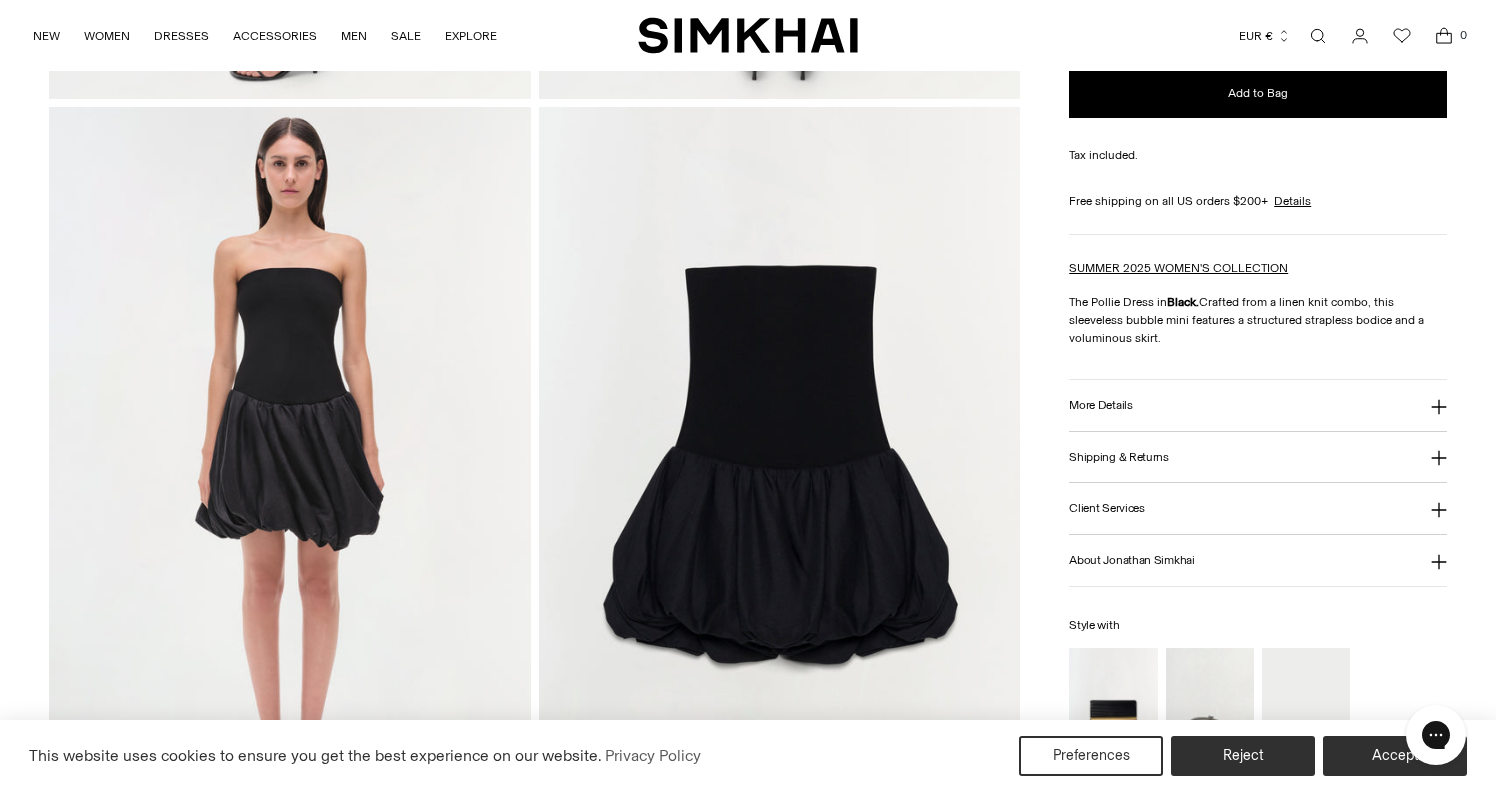scroll, scrollTop: 1533, scrollLeft: 0, axis: vertical 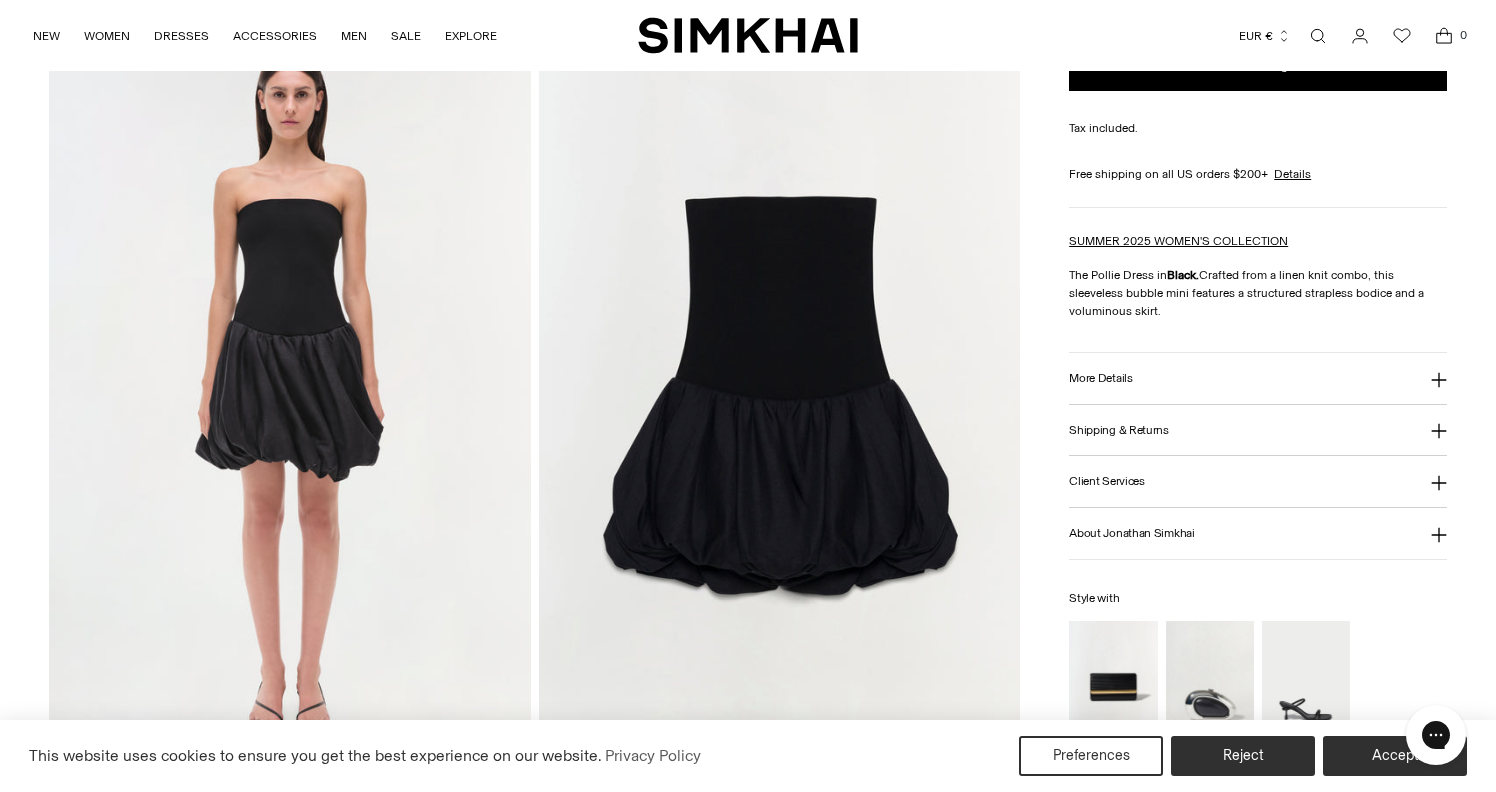 click on "More Details" at bounding box center [1257, 378] 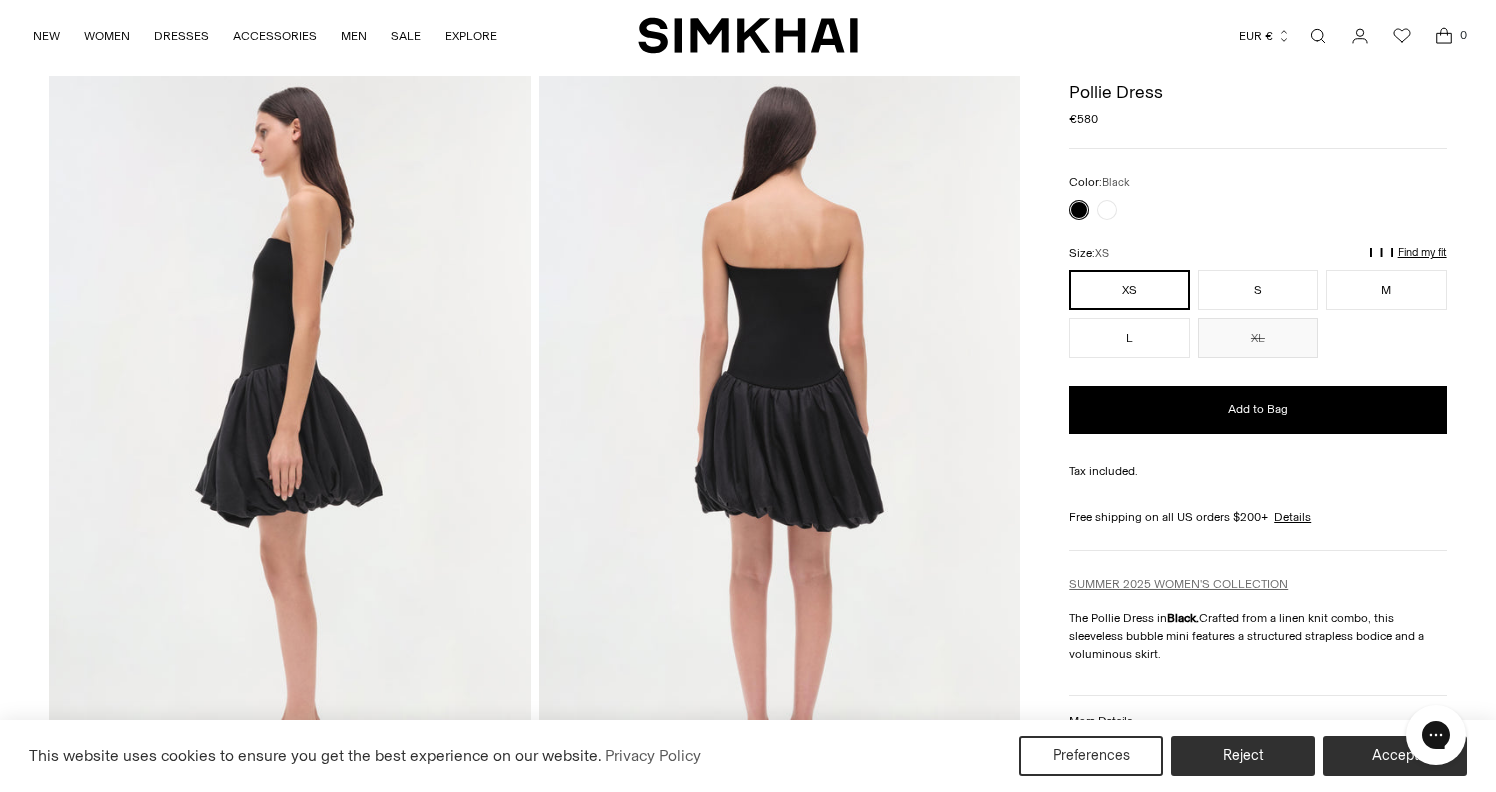 scroll, scrollTop: 751, scrollLeft: 0, axis: vertical 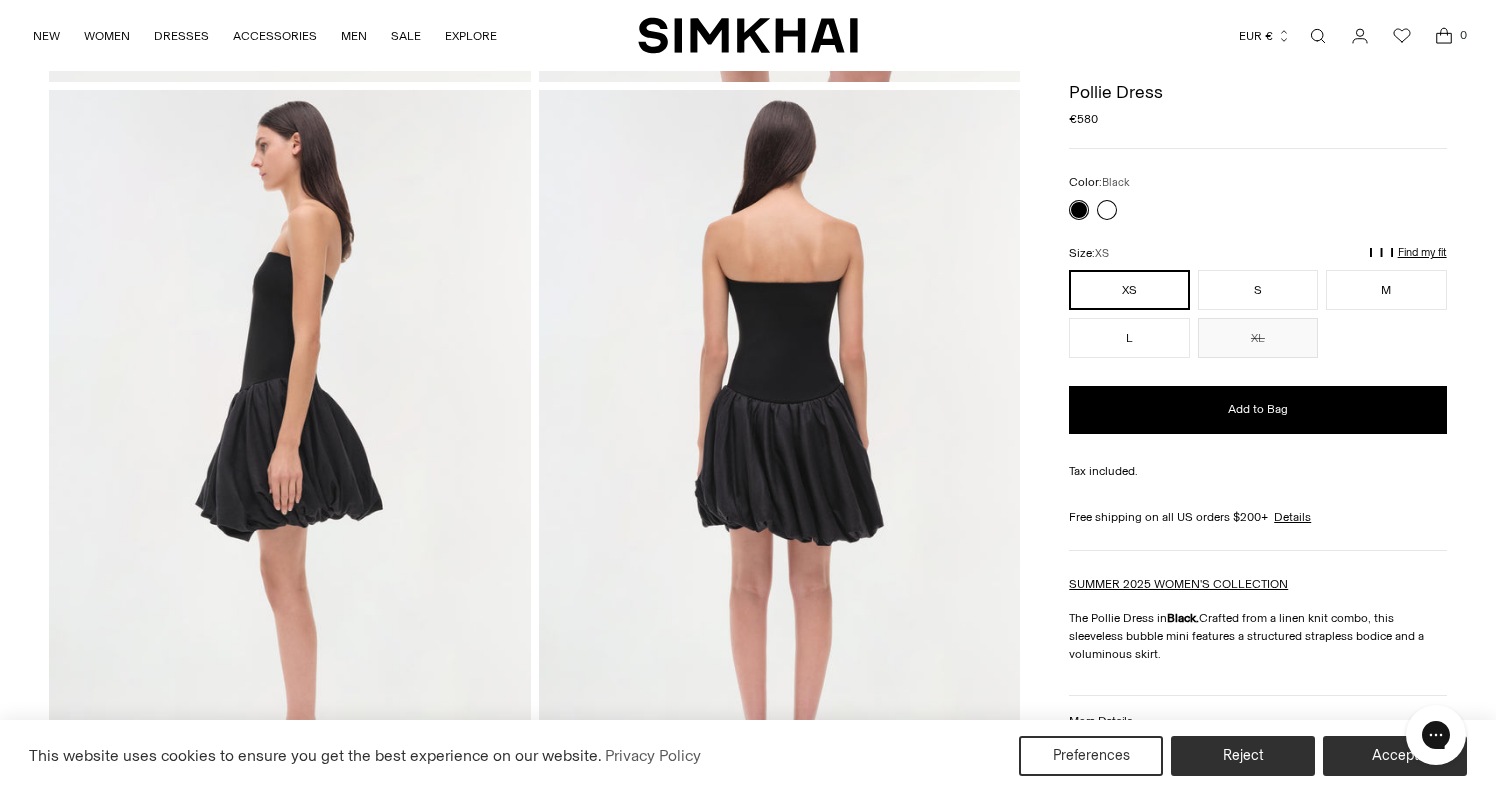 click at bounding box center [1107, 210] 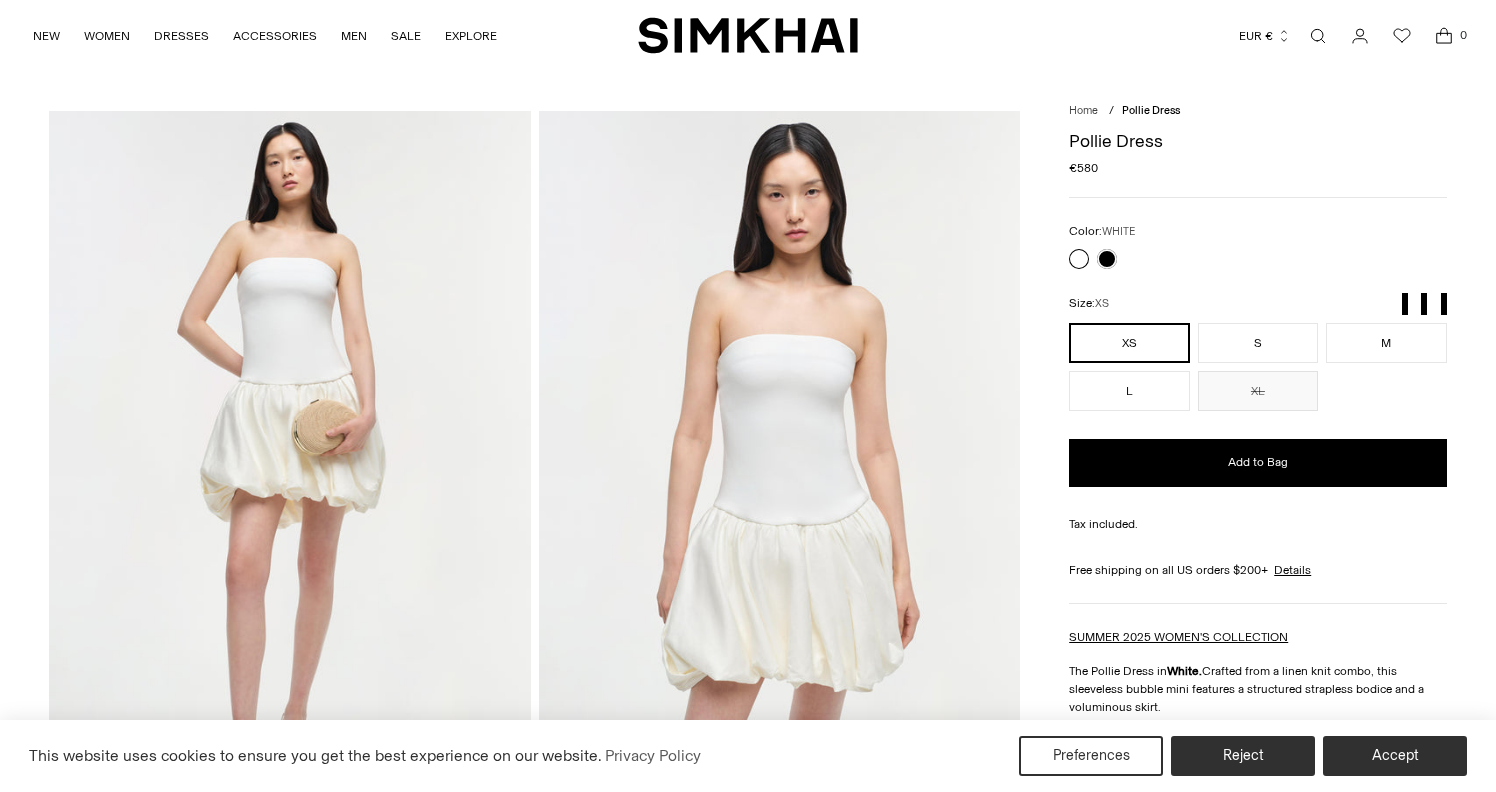 scroll, scrollTop: 0, scrollLeft: 0, axis: both 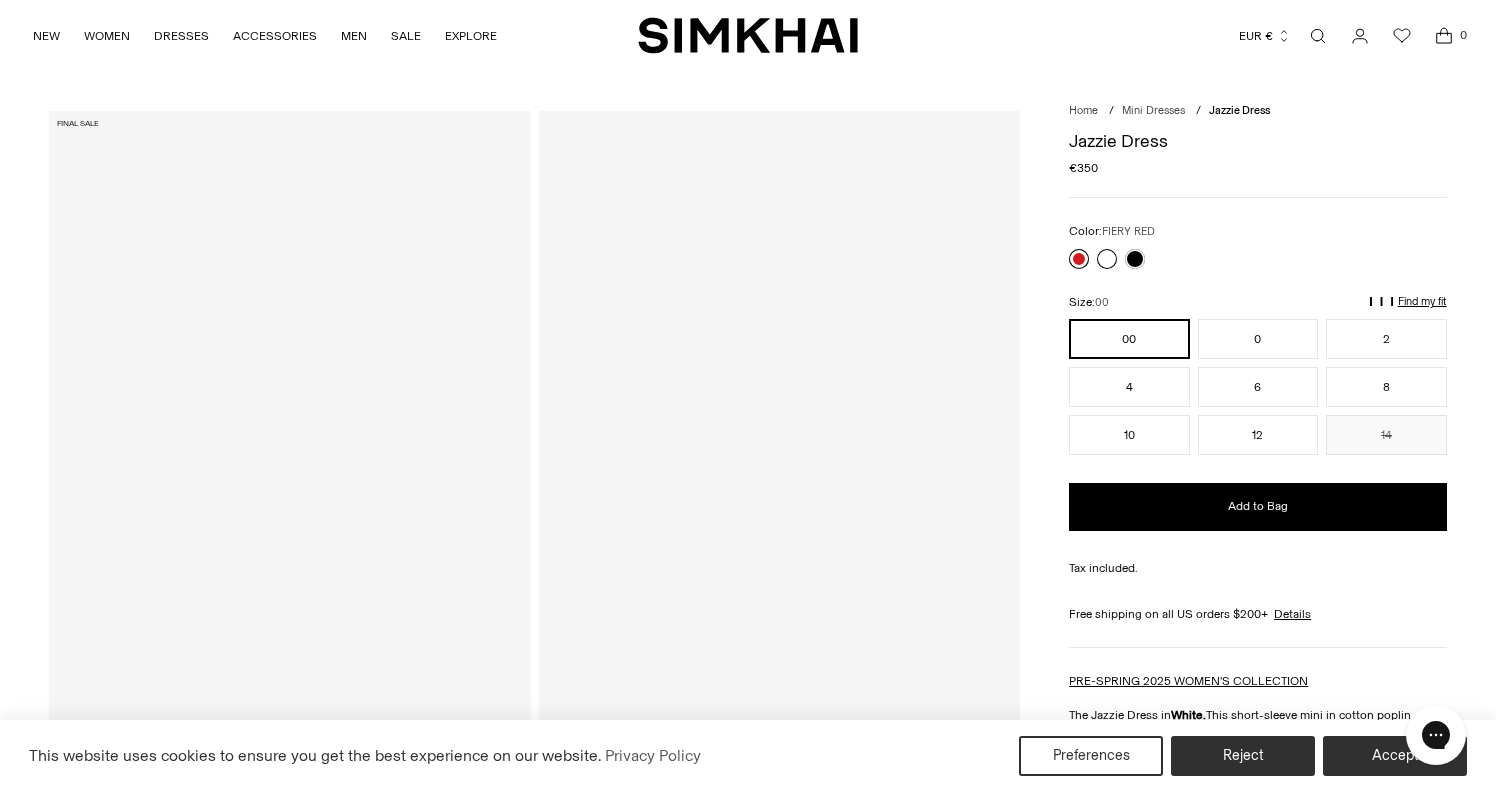click at bounding box center [1079, 259] 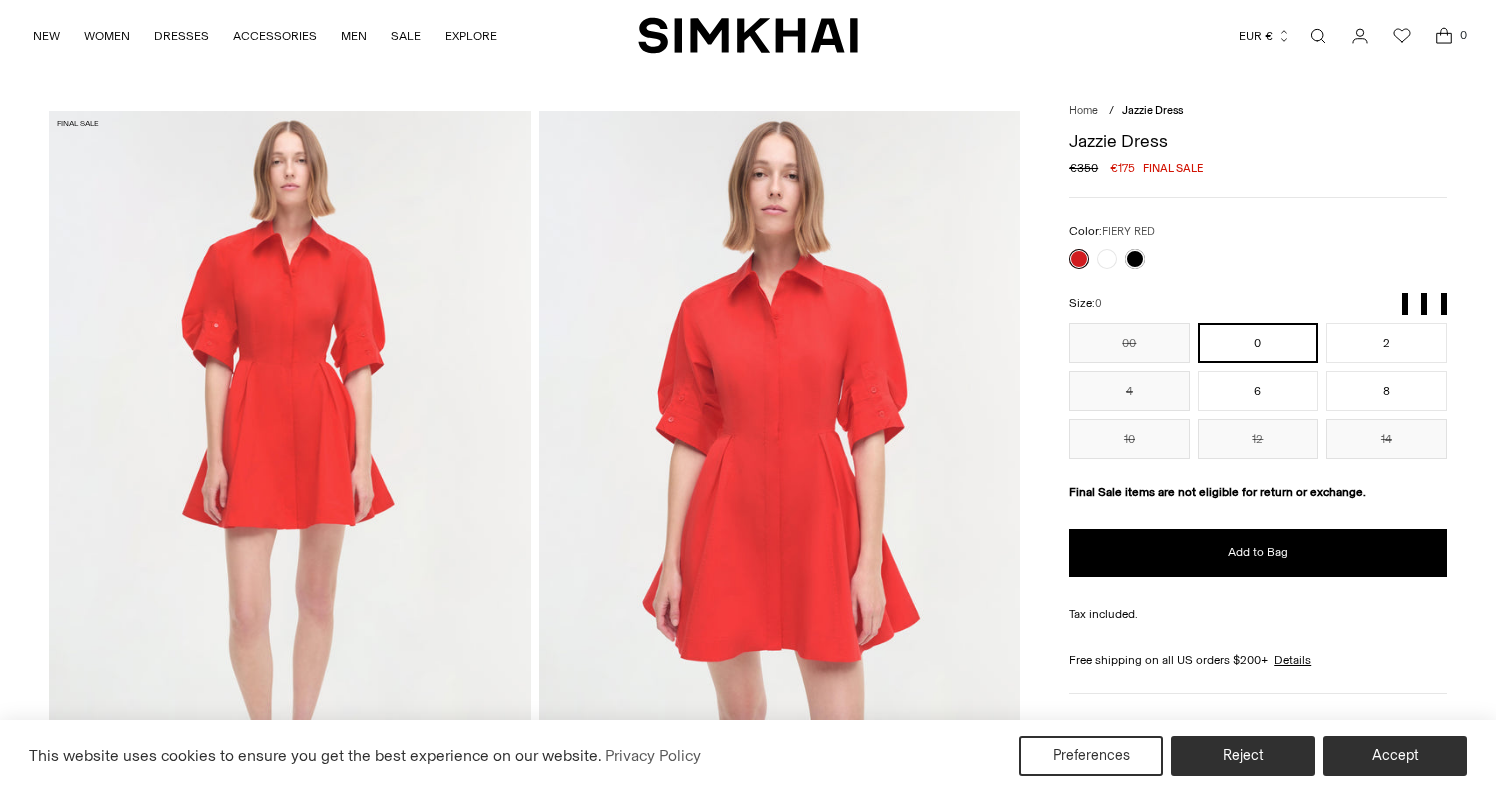 scroll, scrollTop: 0, scrollLeft: 0, axis: both 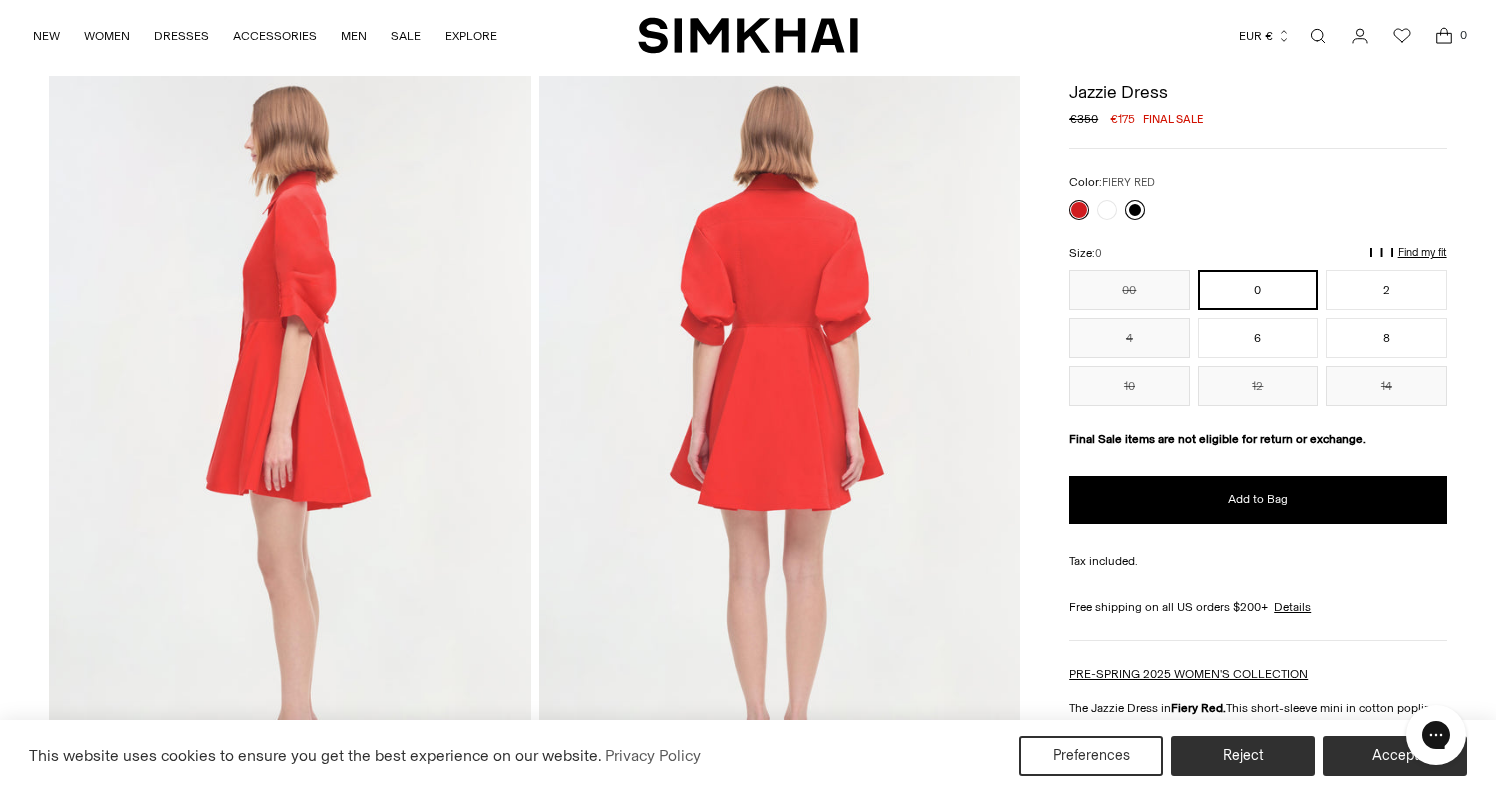 click at bounding box center [1135, 210] 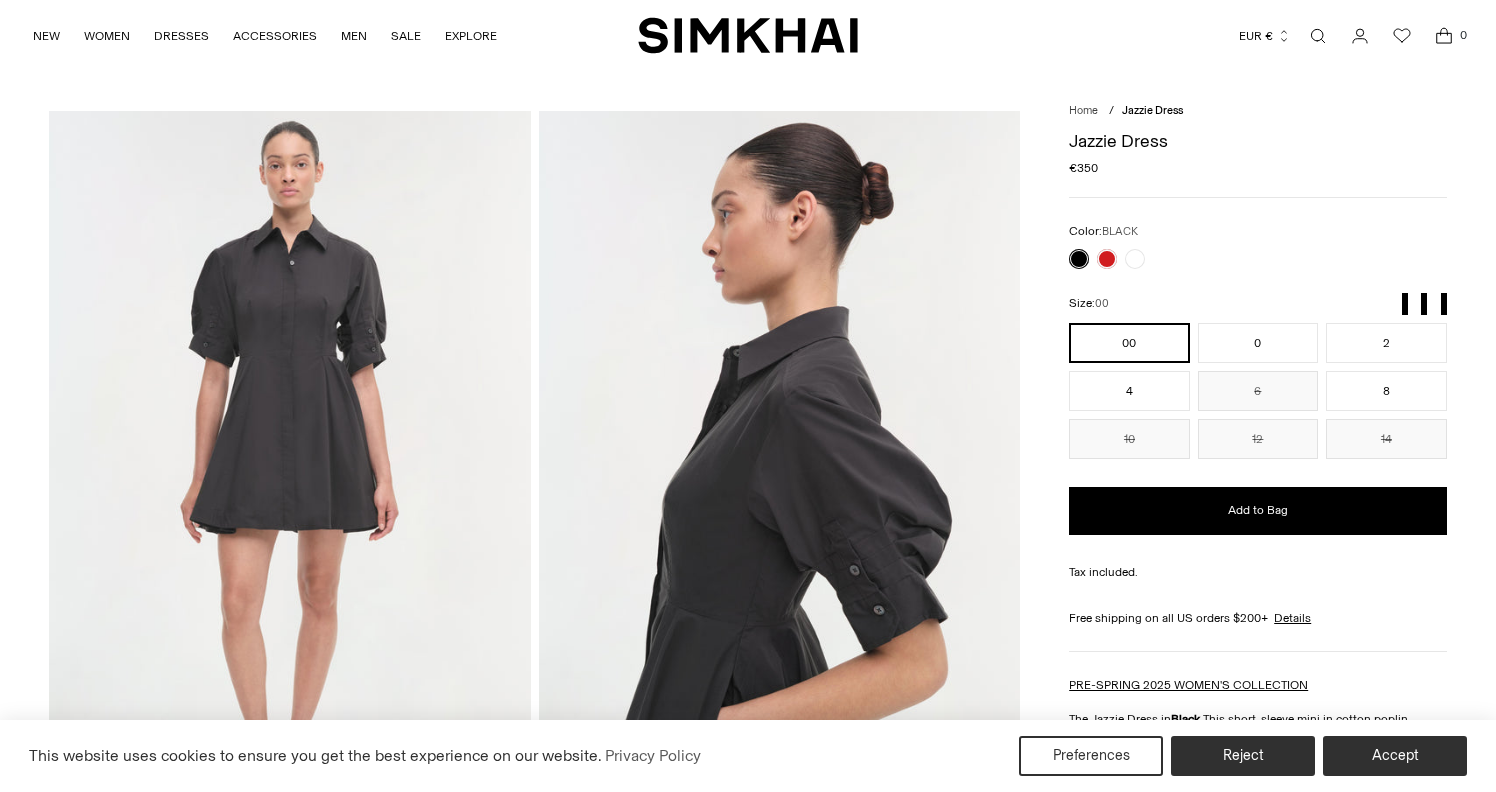 scroll, scrollTop: 0, scrollLeft: 0, axis: both 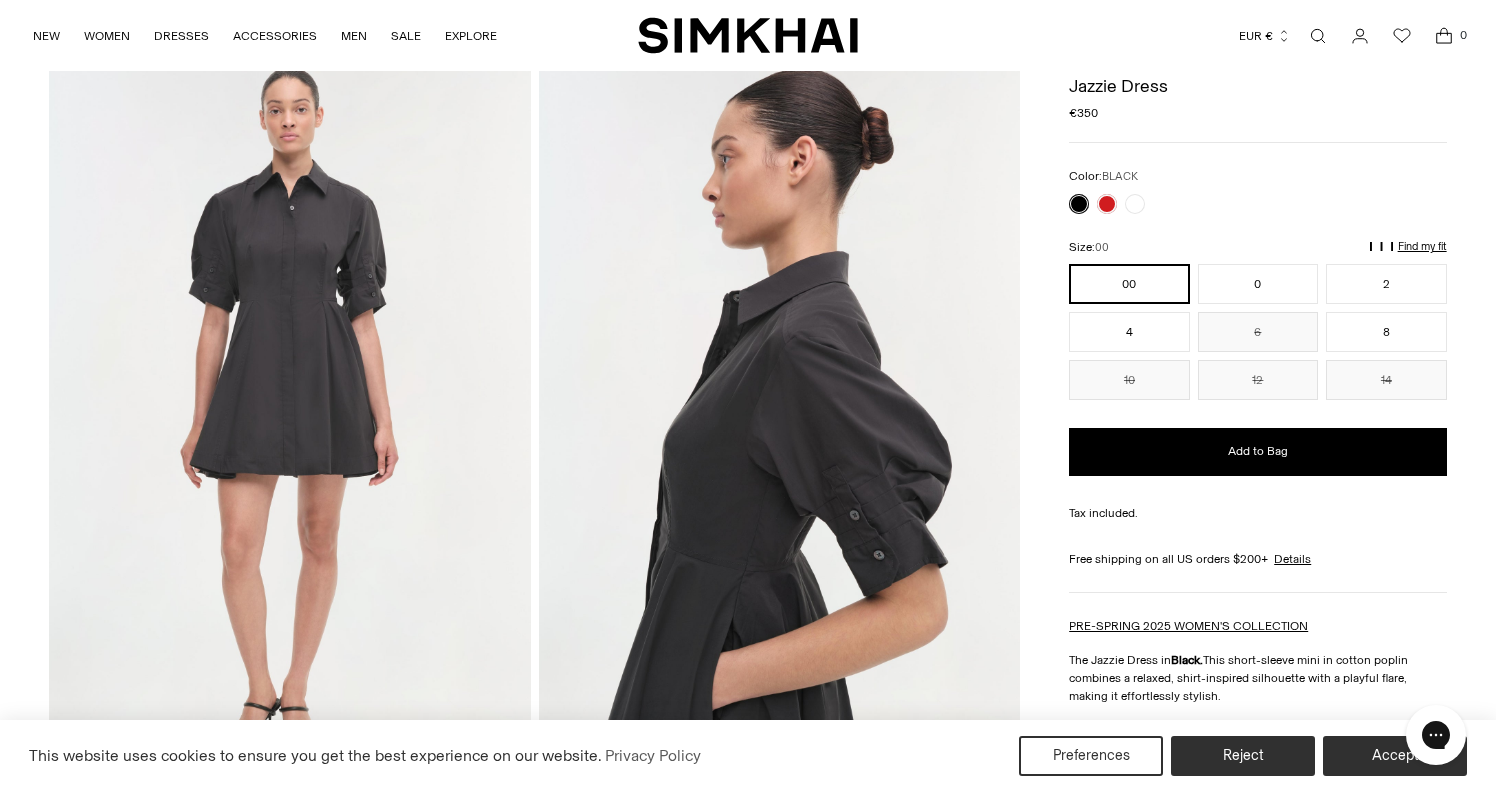 click at bounding box center (1107, 204) 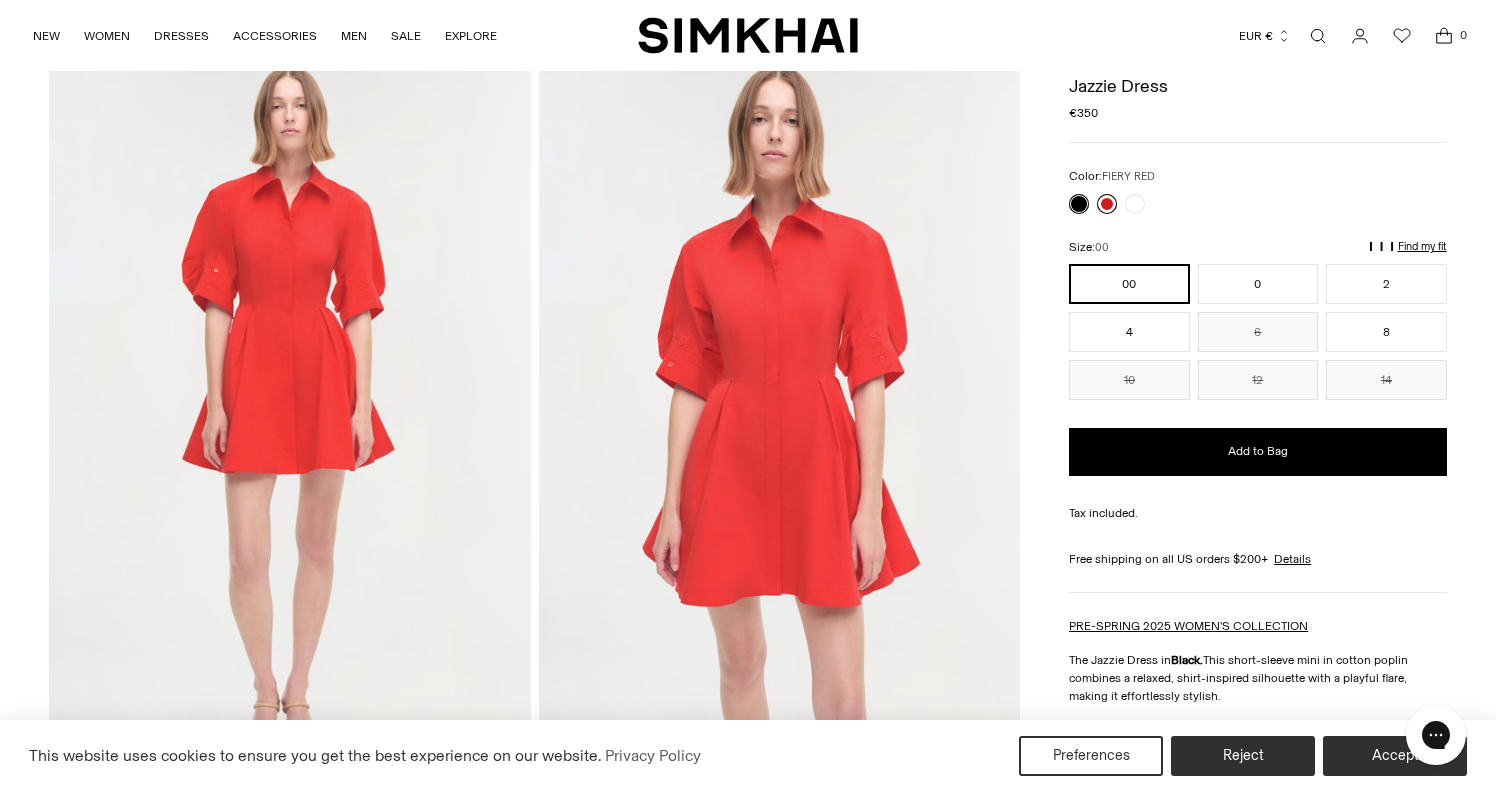 click at bounding box center (1107, 204) 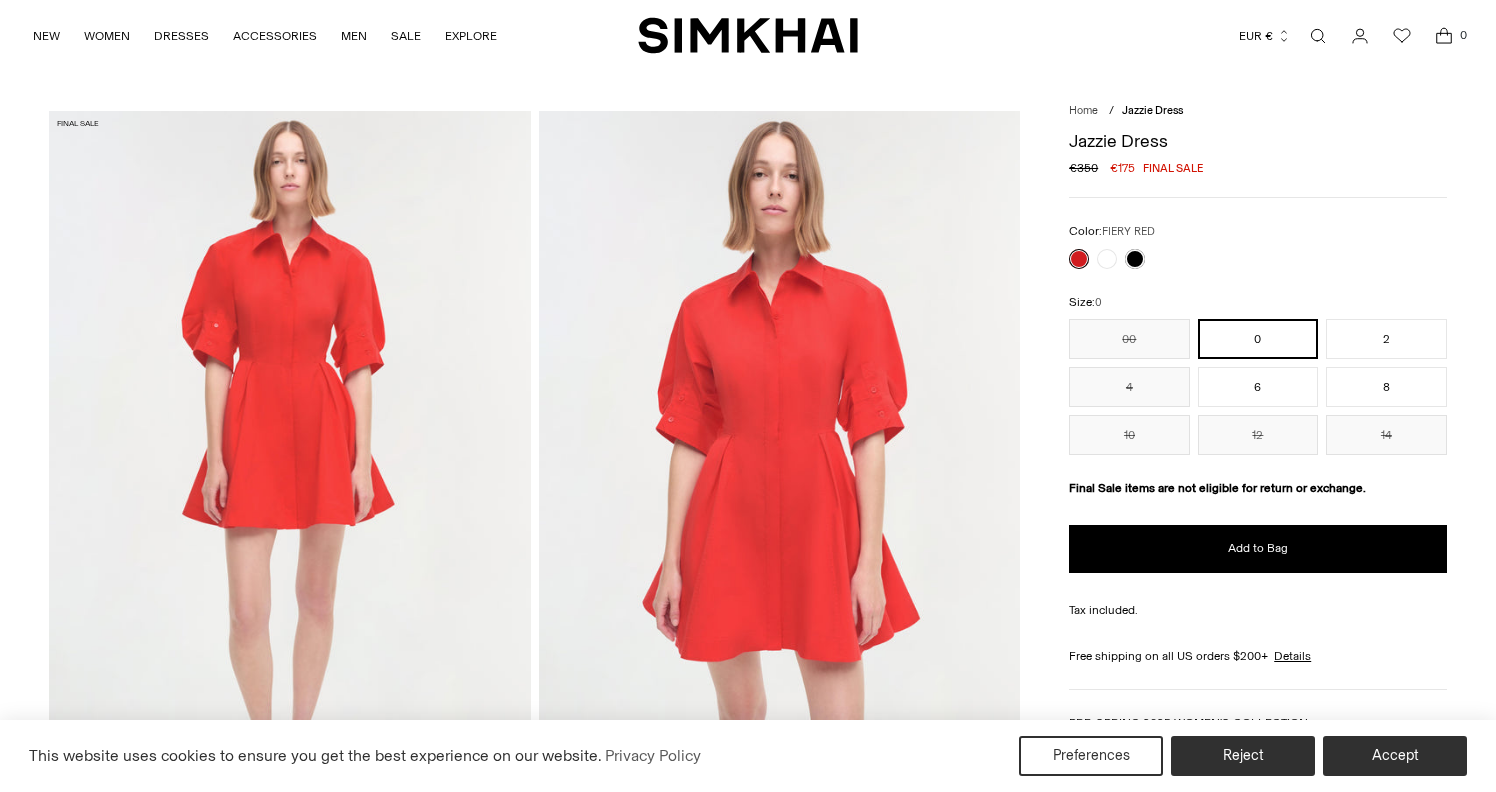 scroll, scrollTop: 0, scrollLeft: 0, axis: both 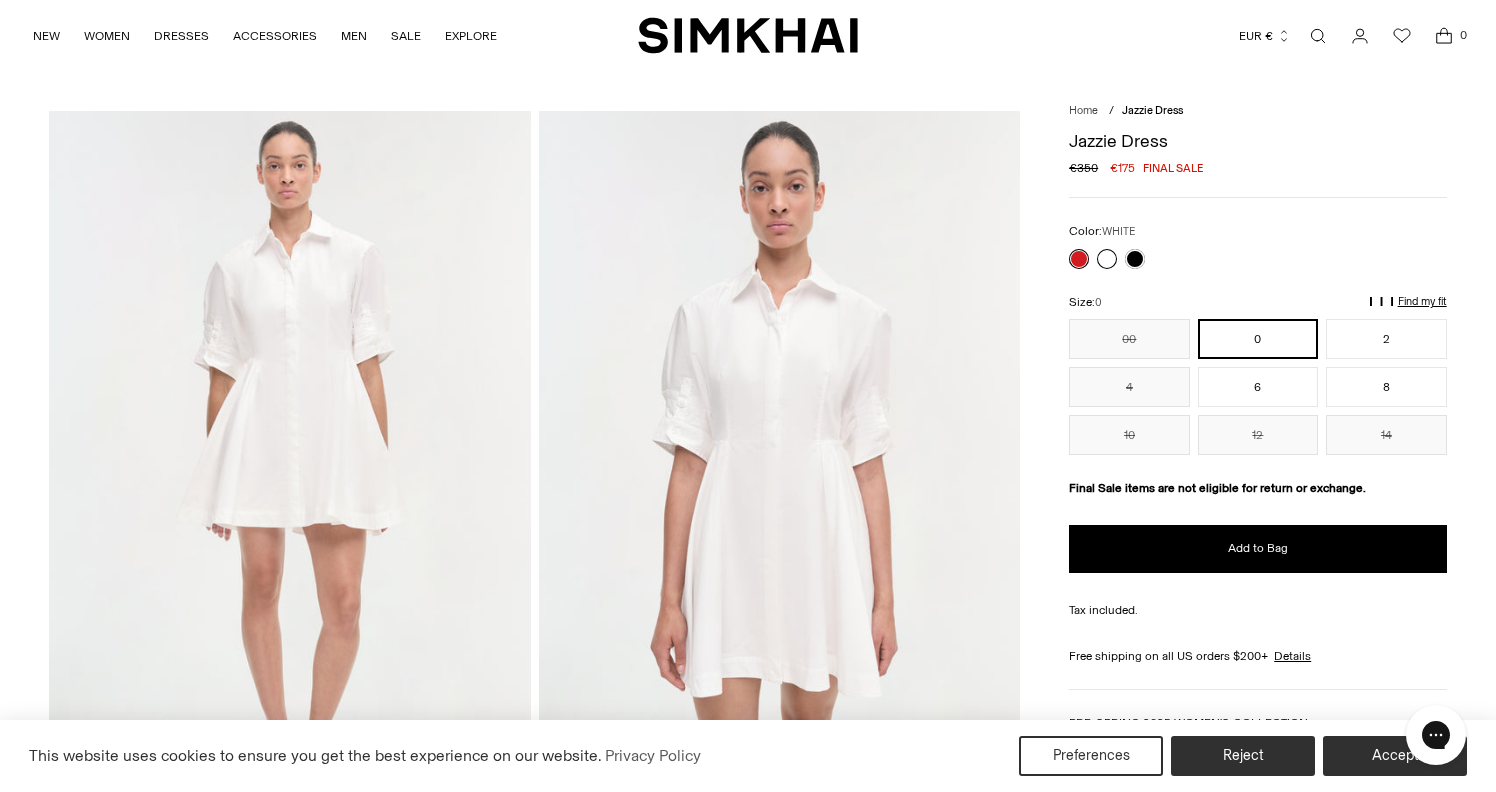 click at bounding box center [1107, 259] 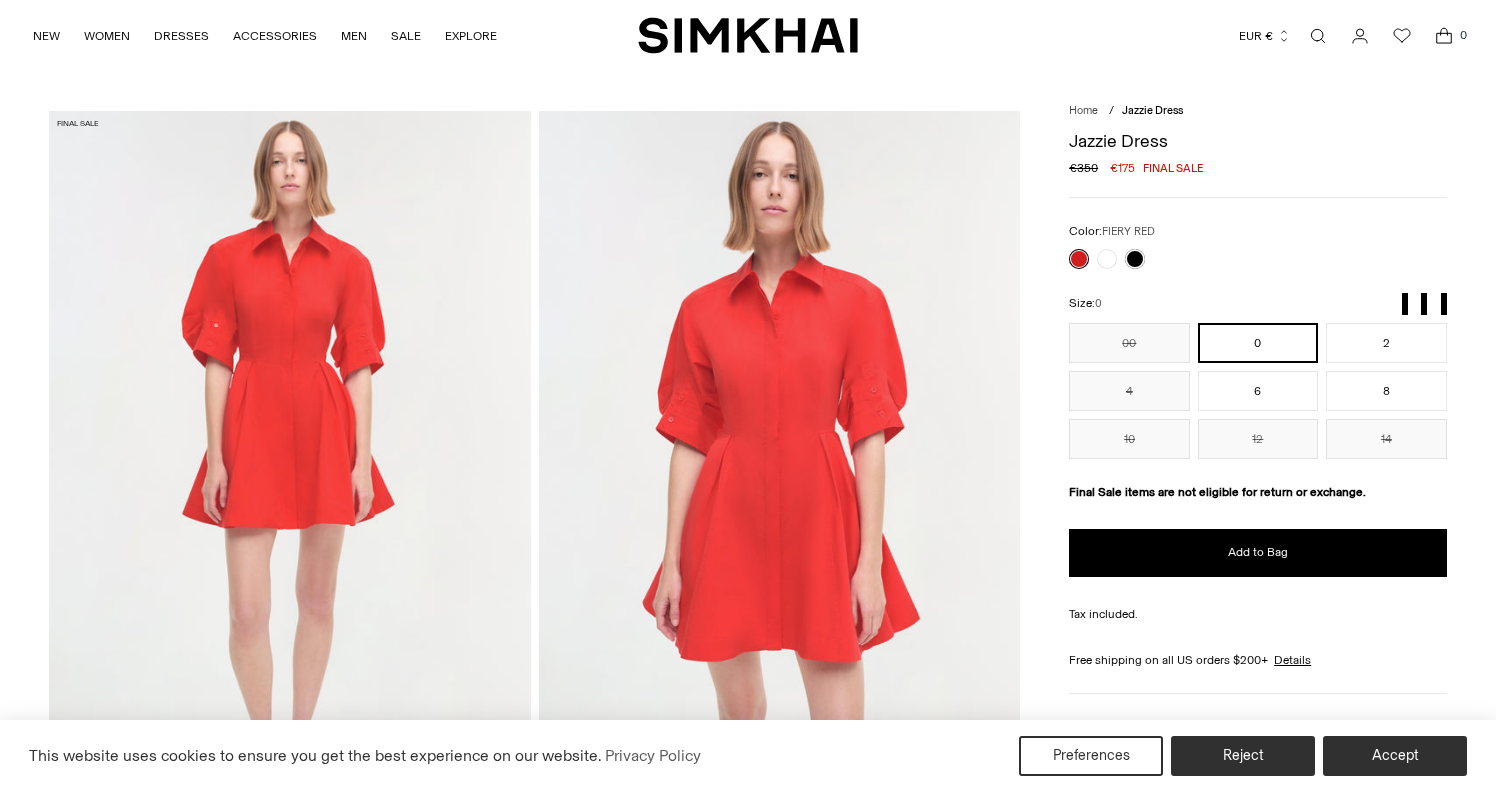 scroll, scrollTop: 137, scrollLeft: 1, axis: both 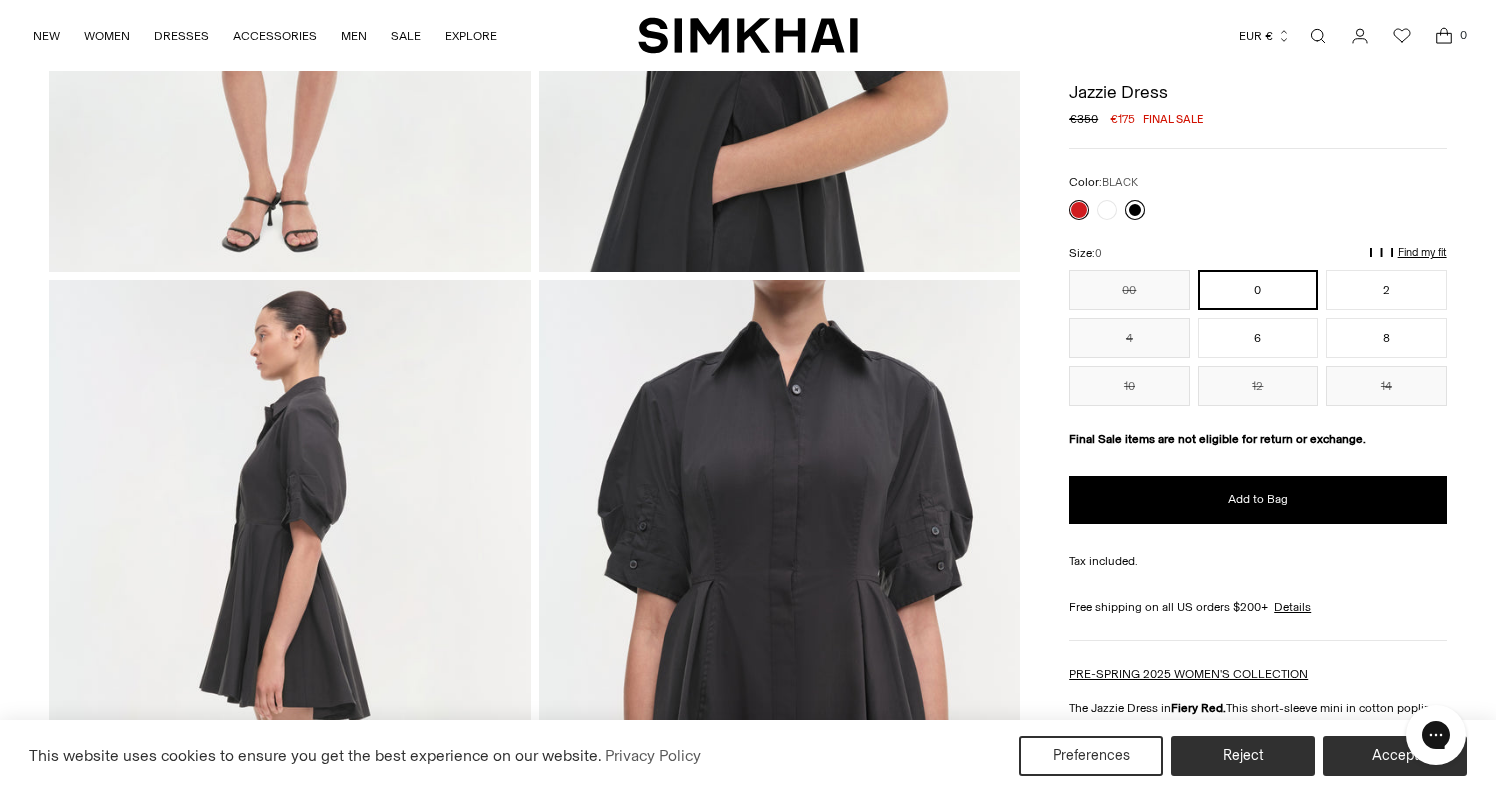click at bounding box center (1135, 210) 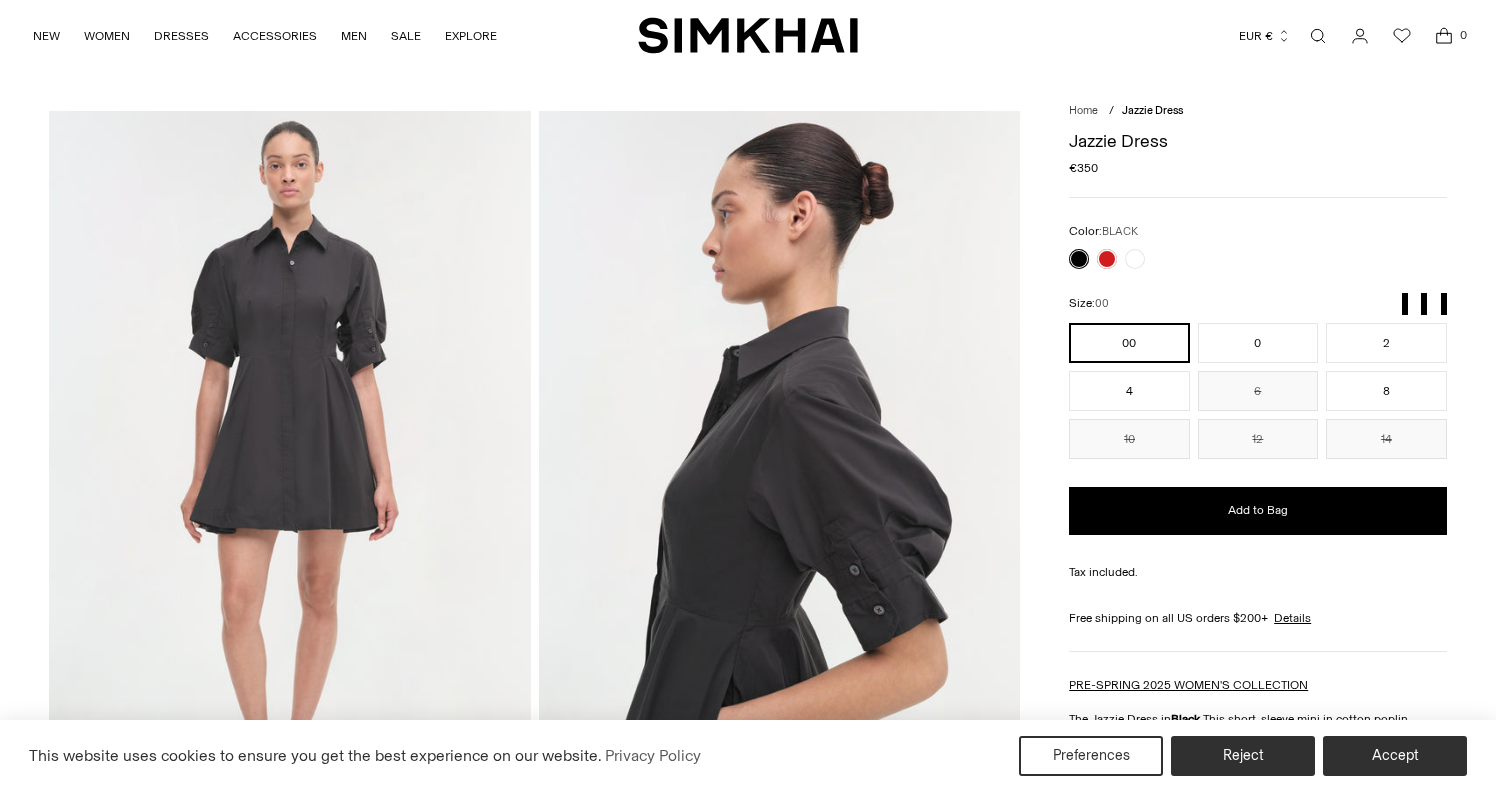 scroll, scrollTop: 0, scrollLeft: 0, axis: both 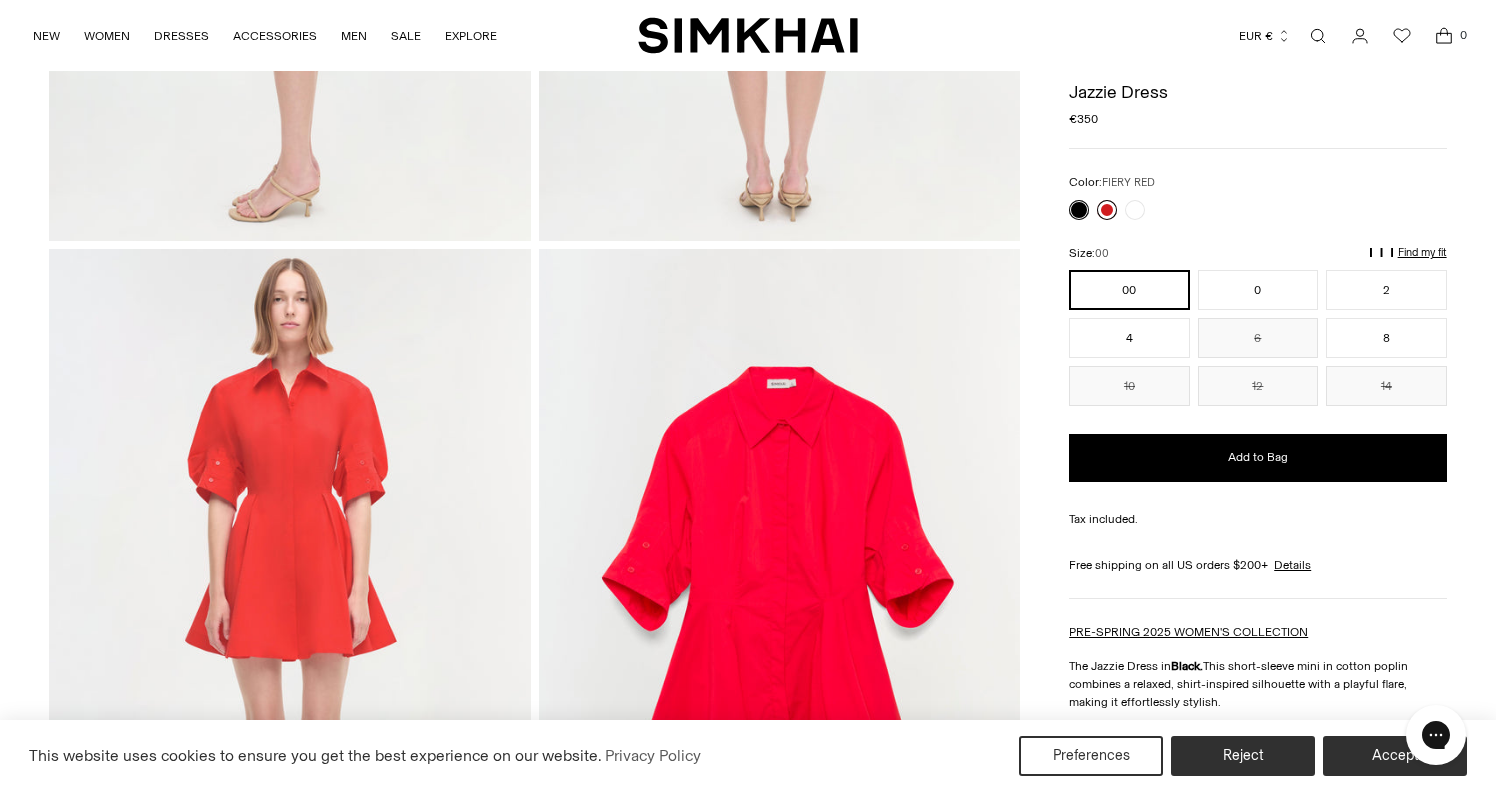 click at bounding box center (1107, 210) 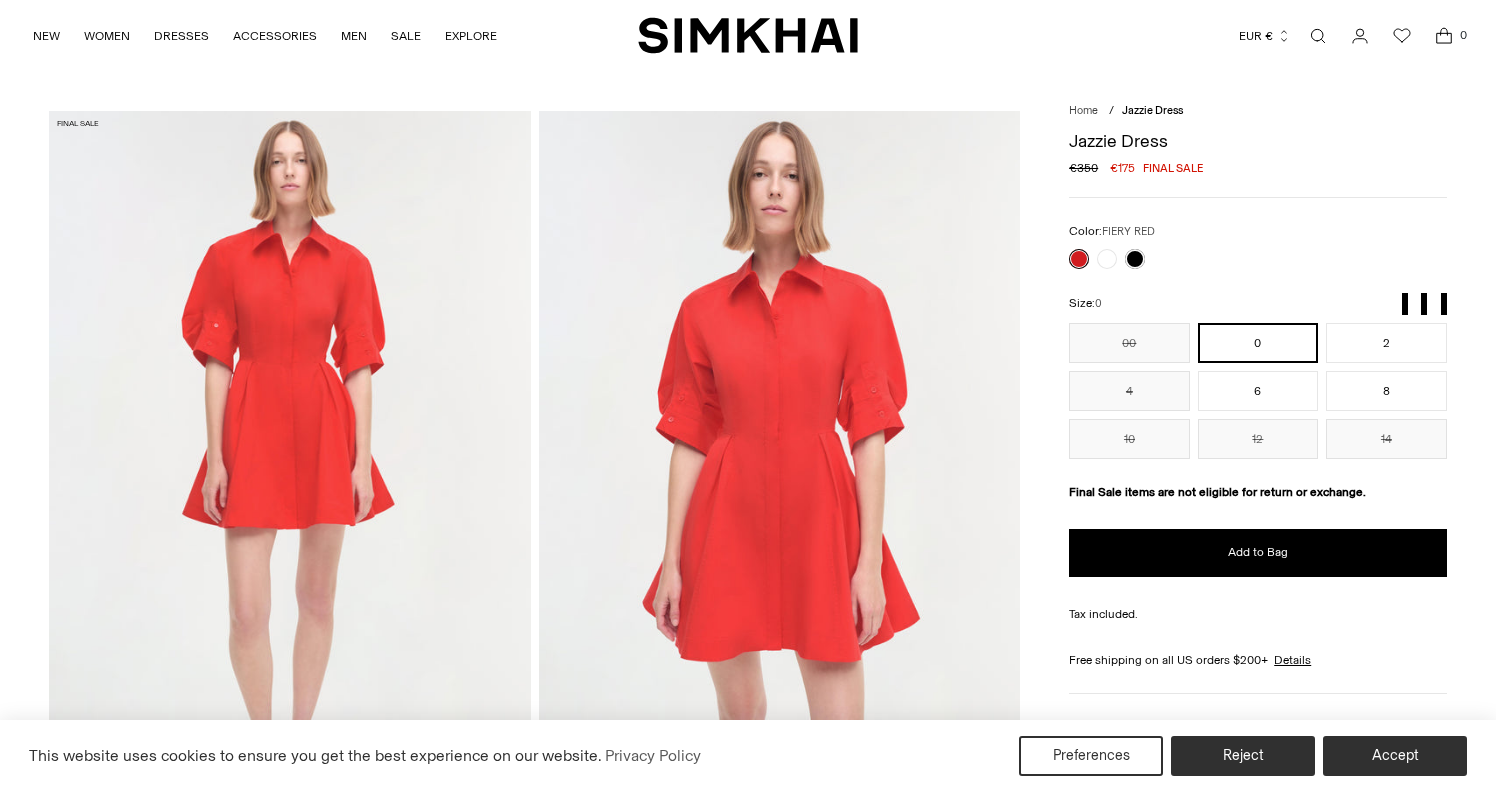 scroll, scrollTop: 0, scrollLeft: 0, axis: both 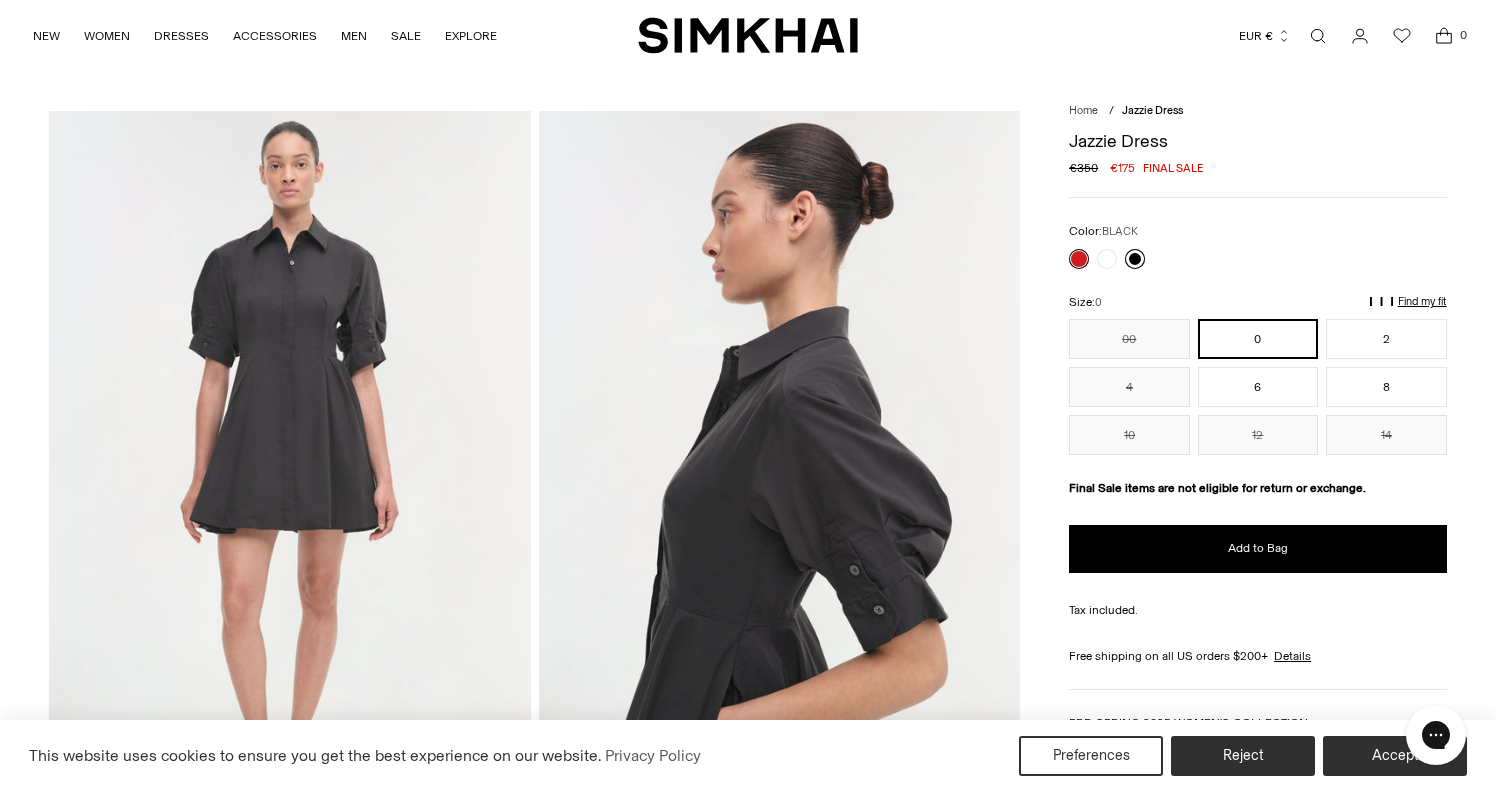 click at bounding box center (1135, 259) 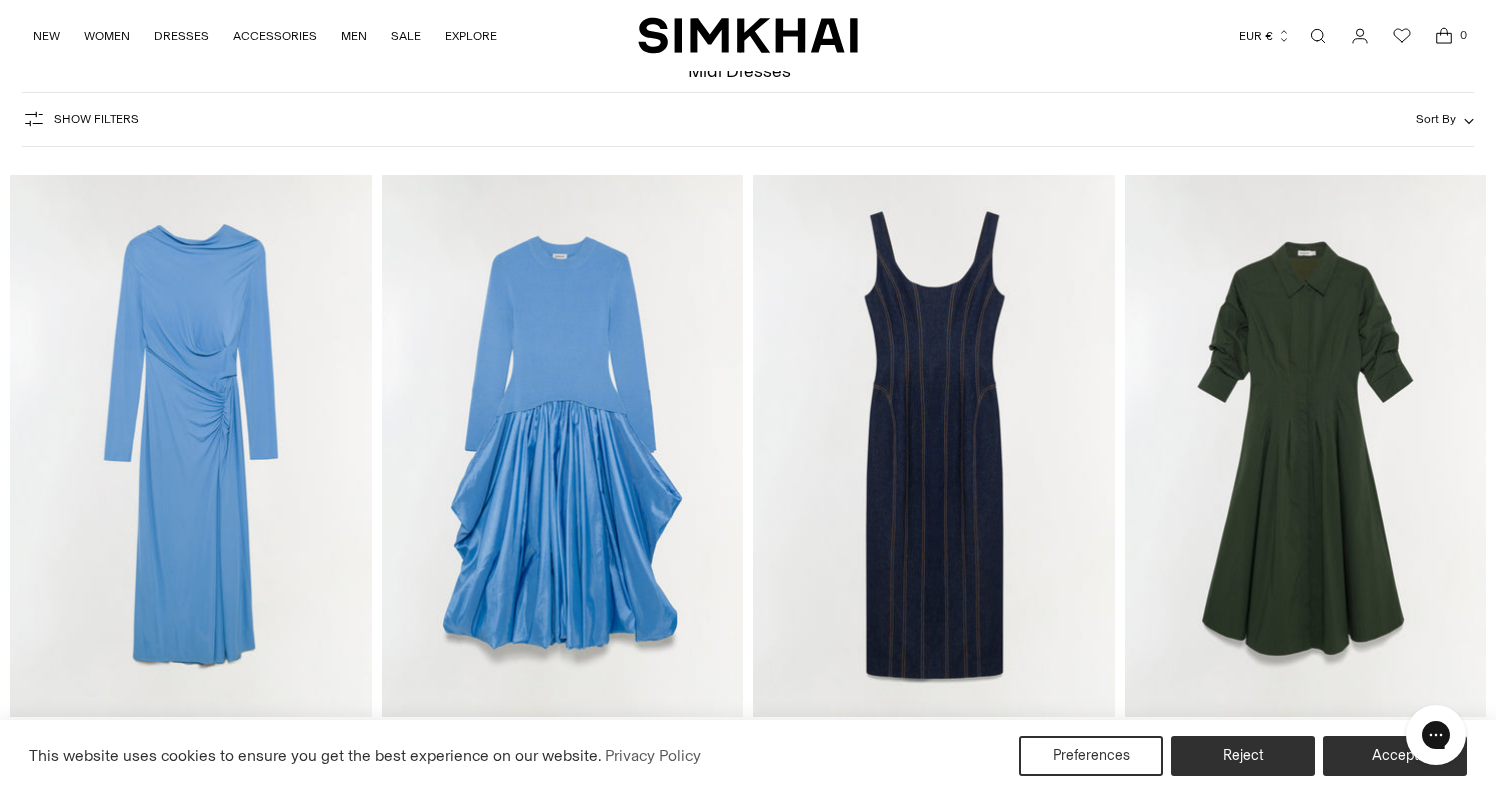 scroll, scrollTop: 128, scrollLeft: 0, axis: vertical 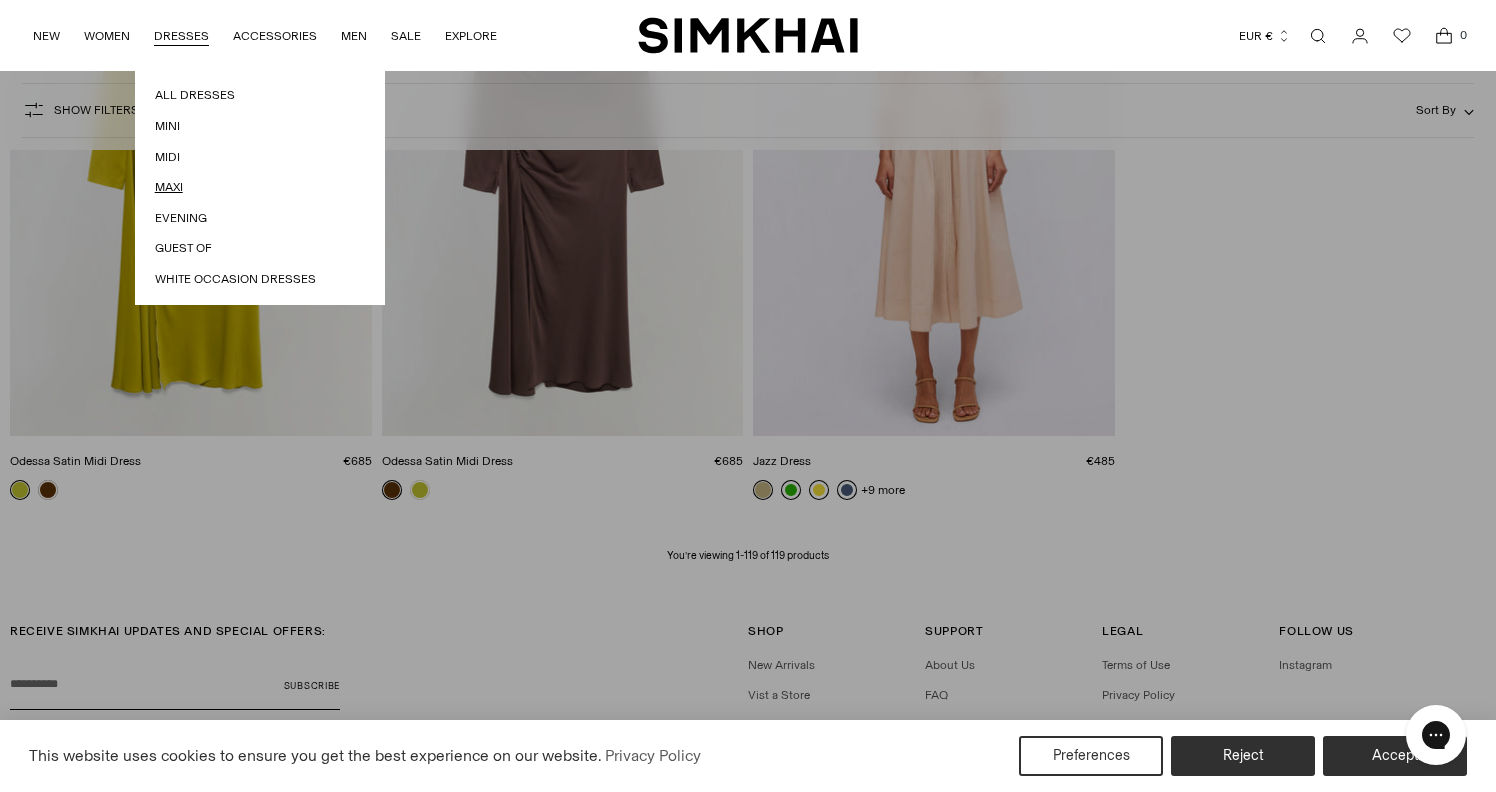 click on "Maxi" at bounding box center (260, 187) 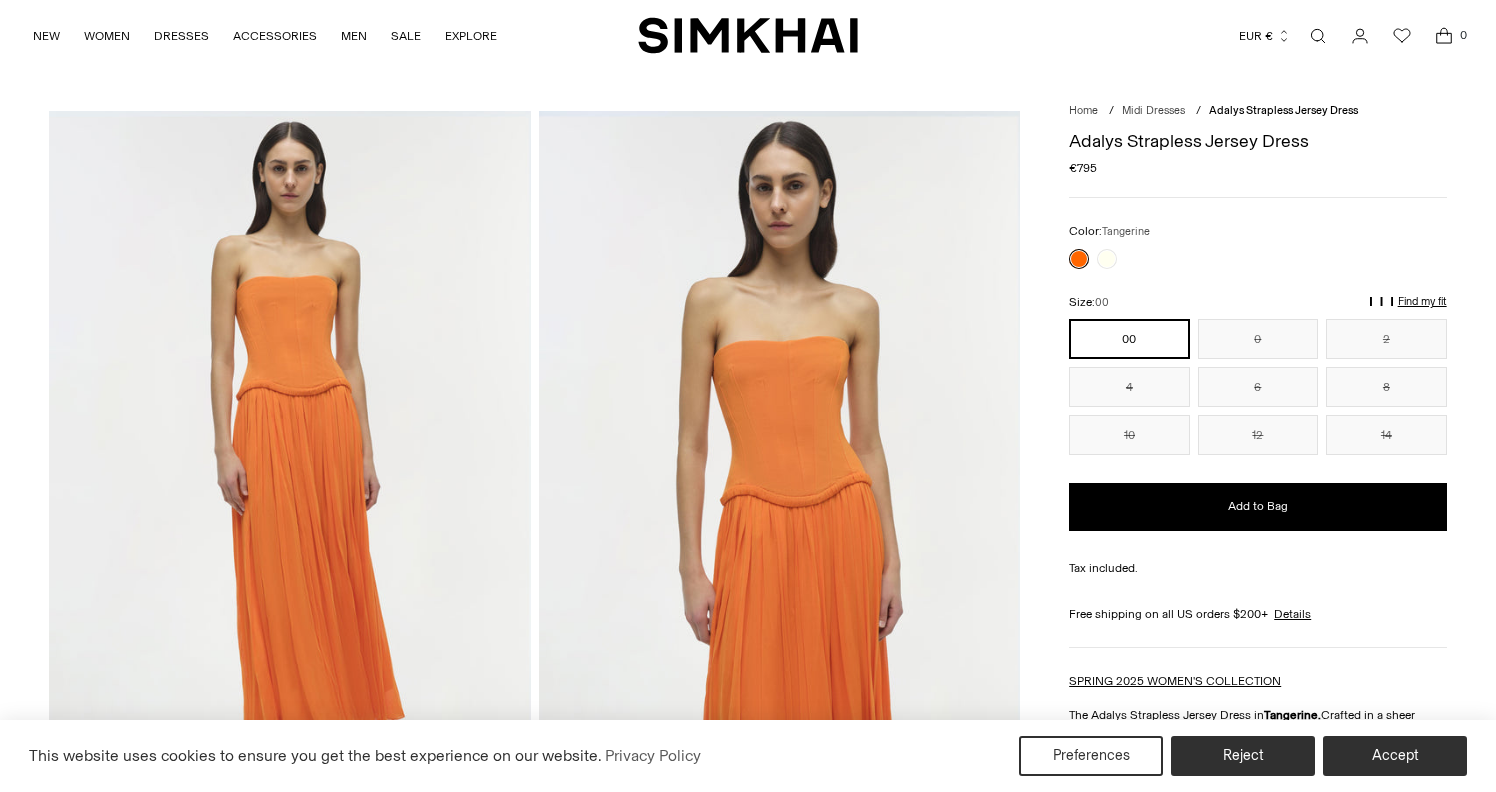 scroll, scrollTop: 0, scrollLeft: 0, axis: both 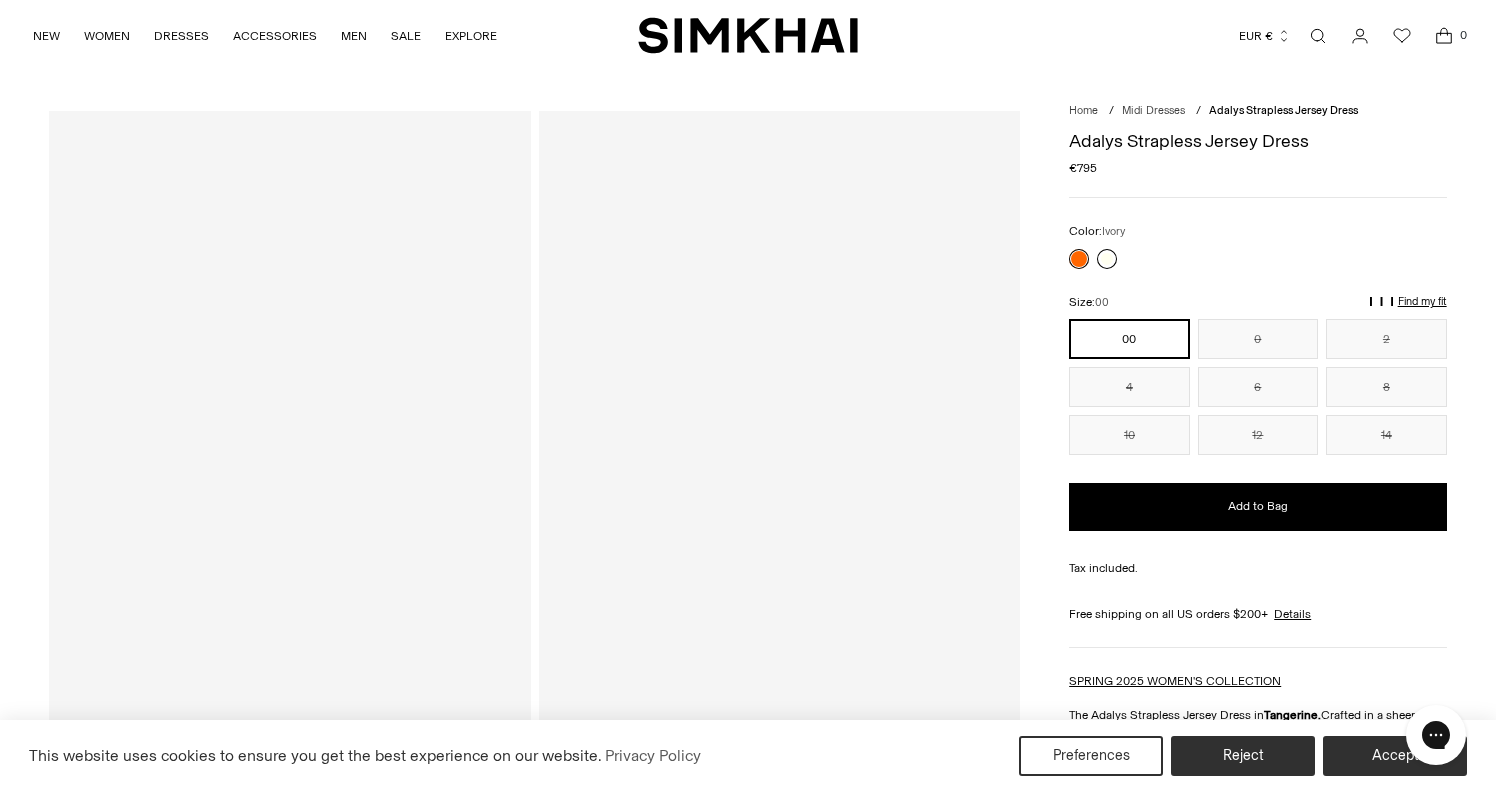 click at bounding box center (1107, 259) 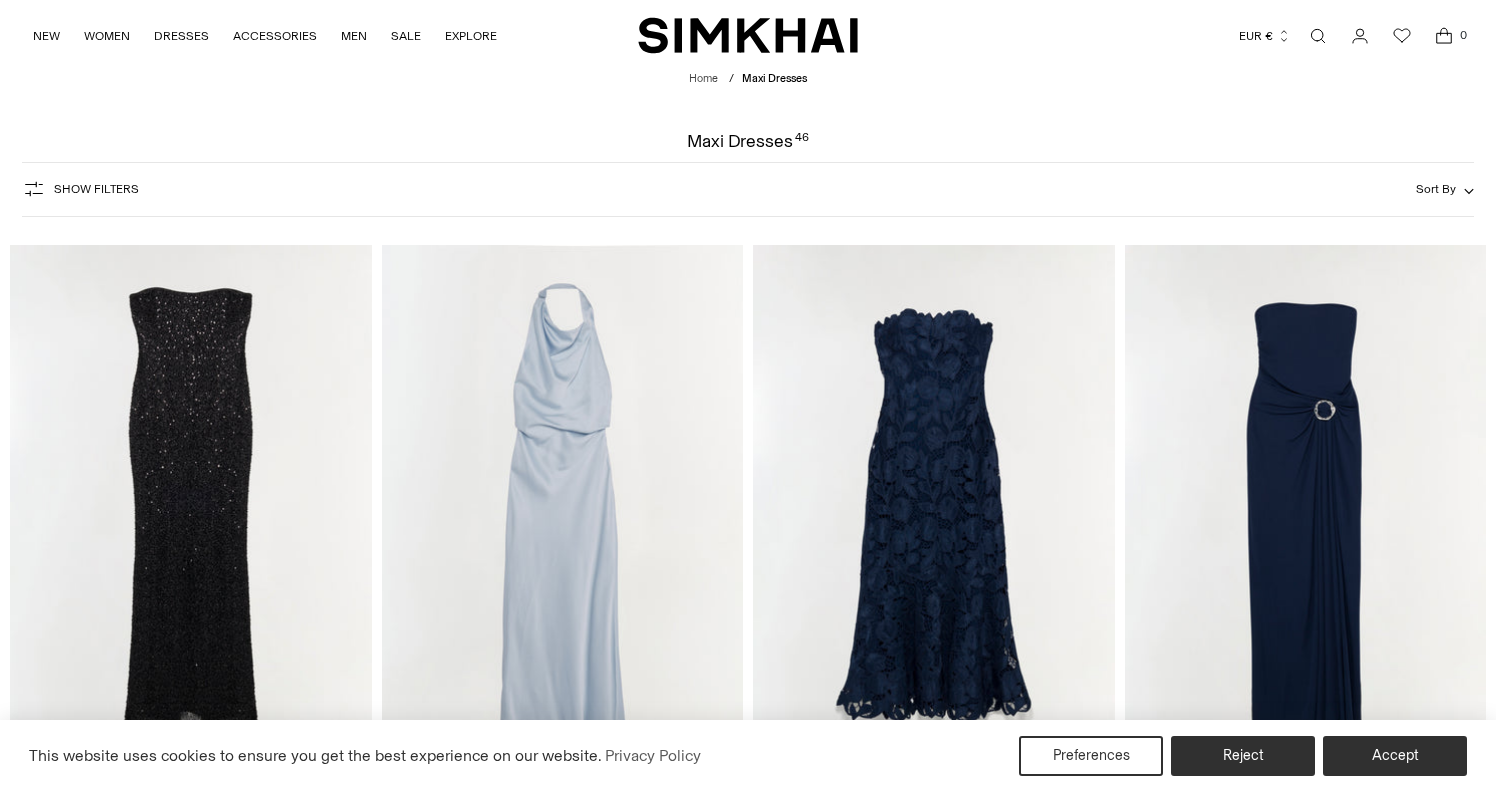 scroll, scrollTop: 0, scrollLeft: 0, axis: both 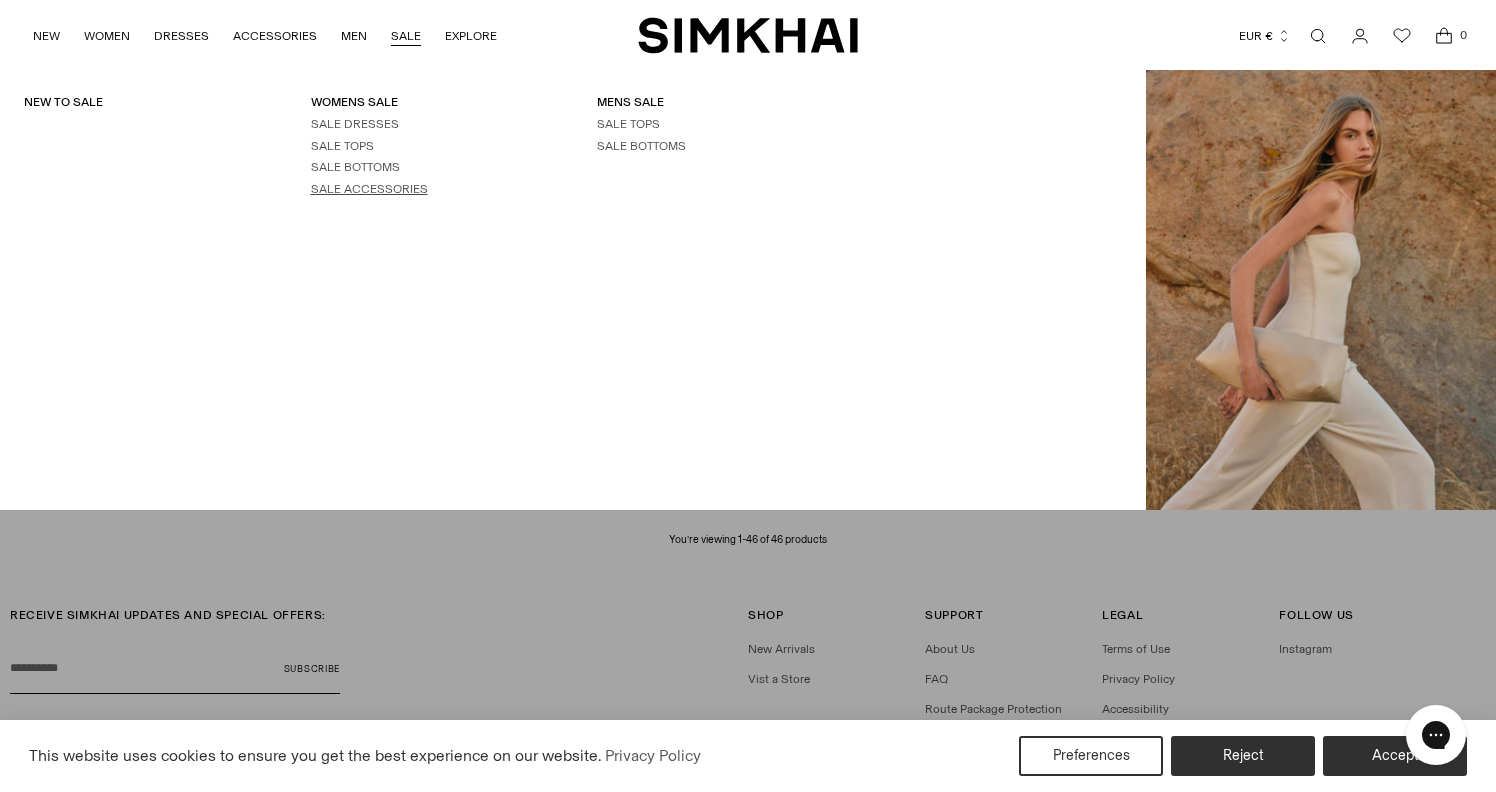 click on "SALE ACCESSORIES" at bounding box center (369, 189) 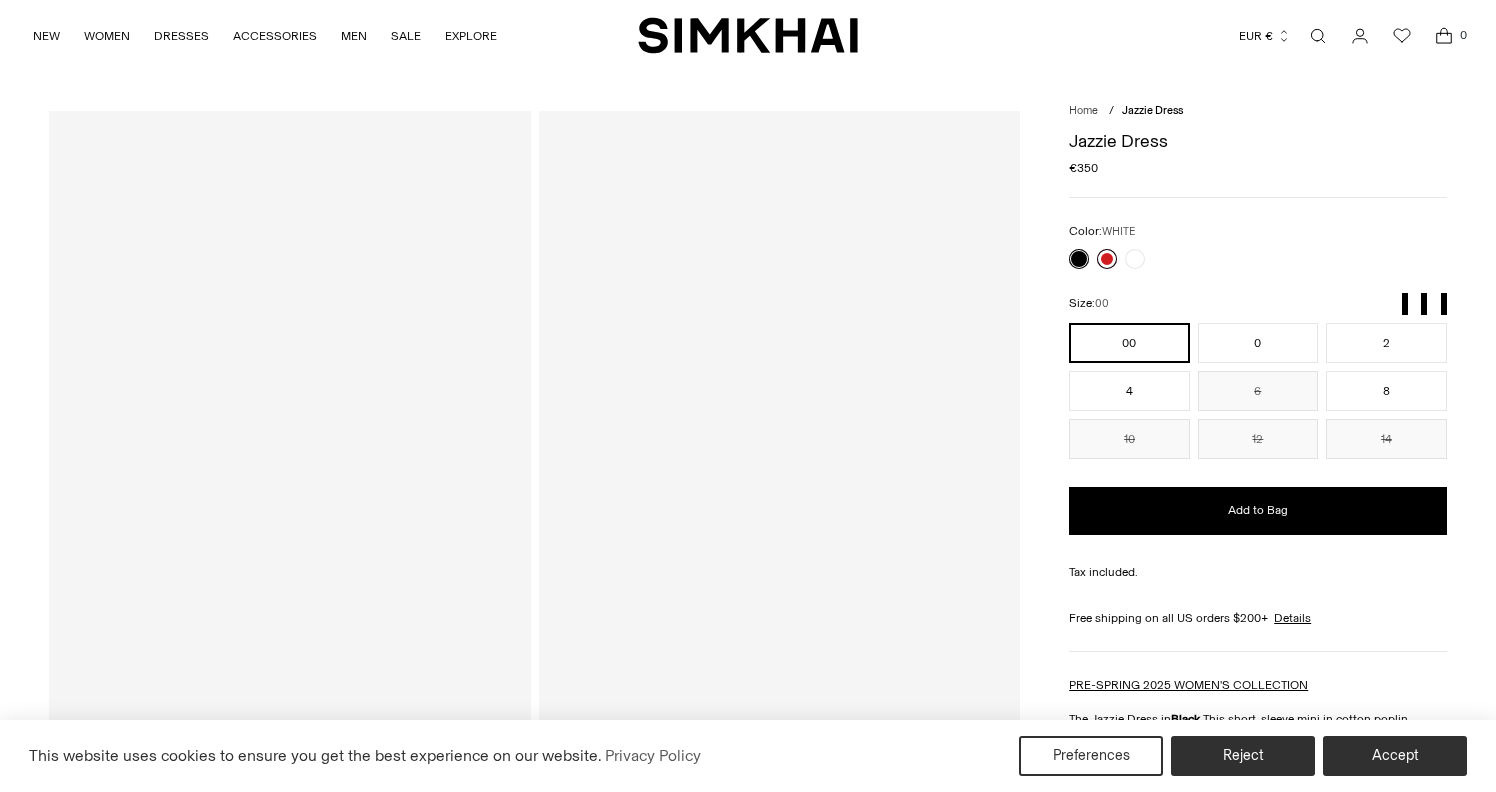 scroll, scrollTop: 0, scrollLeft: 0, axis: both 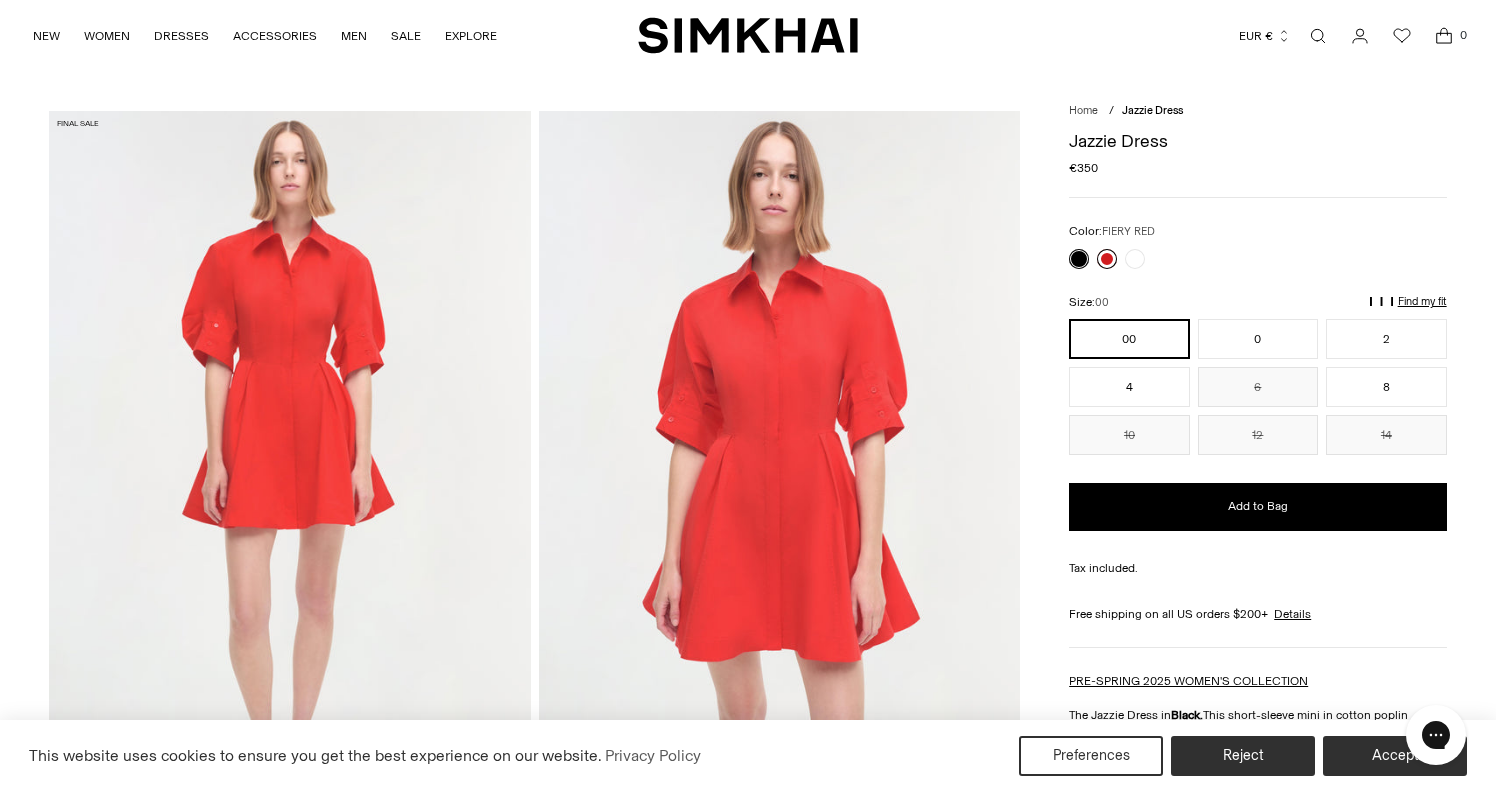 click at bounding box center [1107, 259] 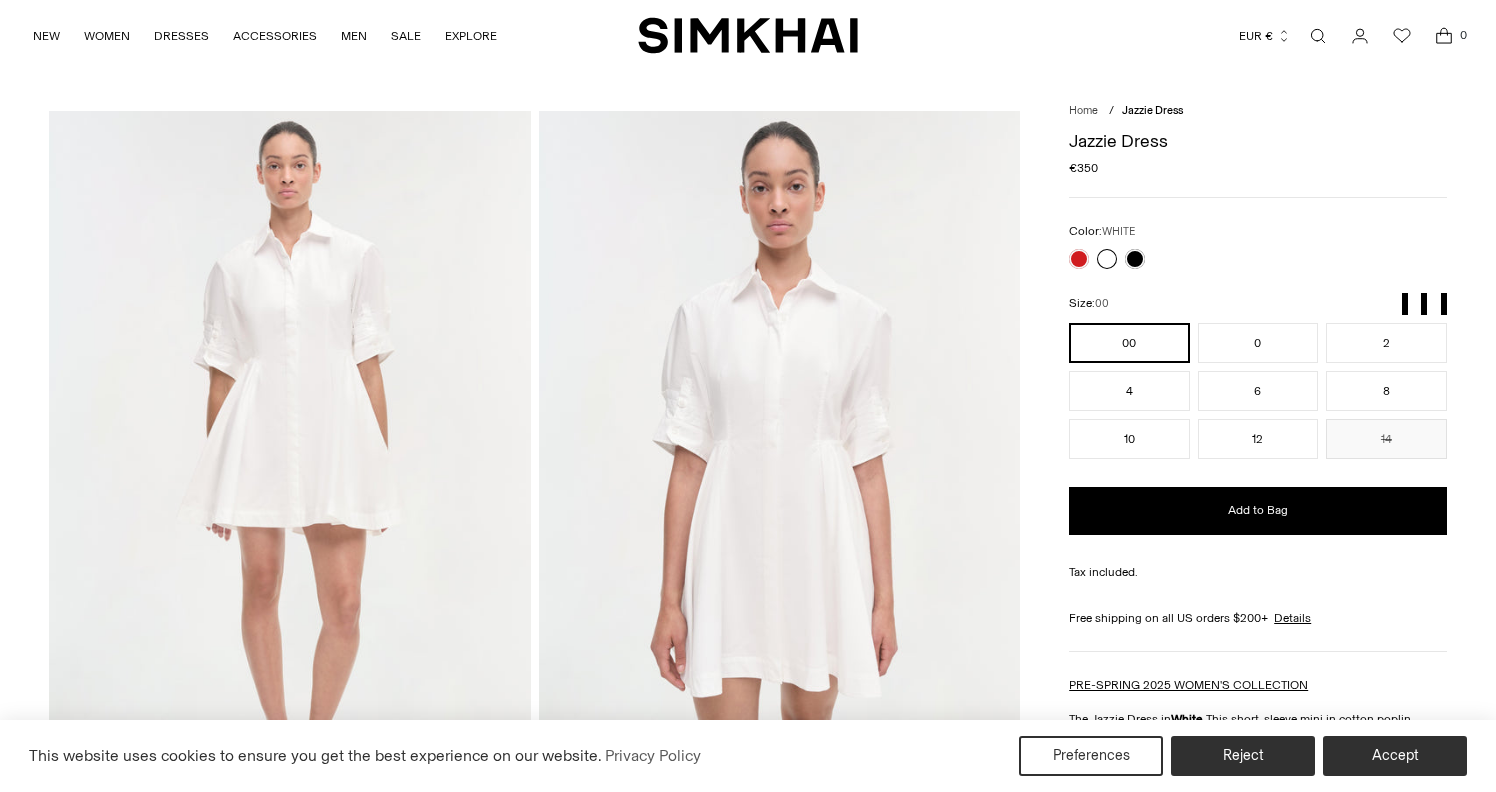 scroll, scrollTop: 0, scrollLeft: 0, axis: both 